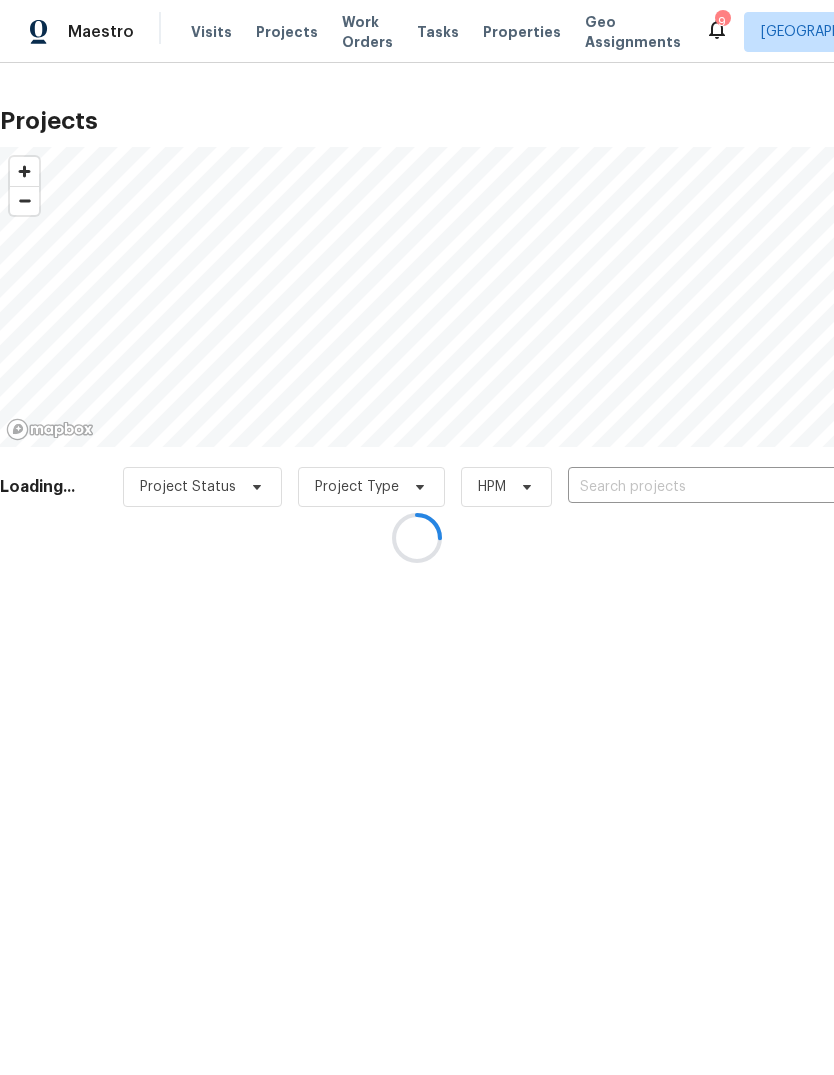 scroll, scrollTop: 0, scrollLeft: 0, axis: both 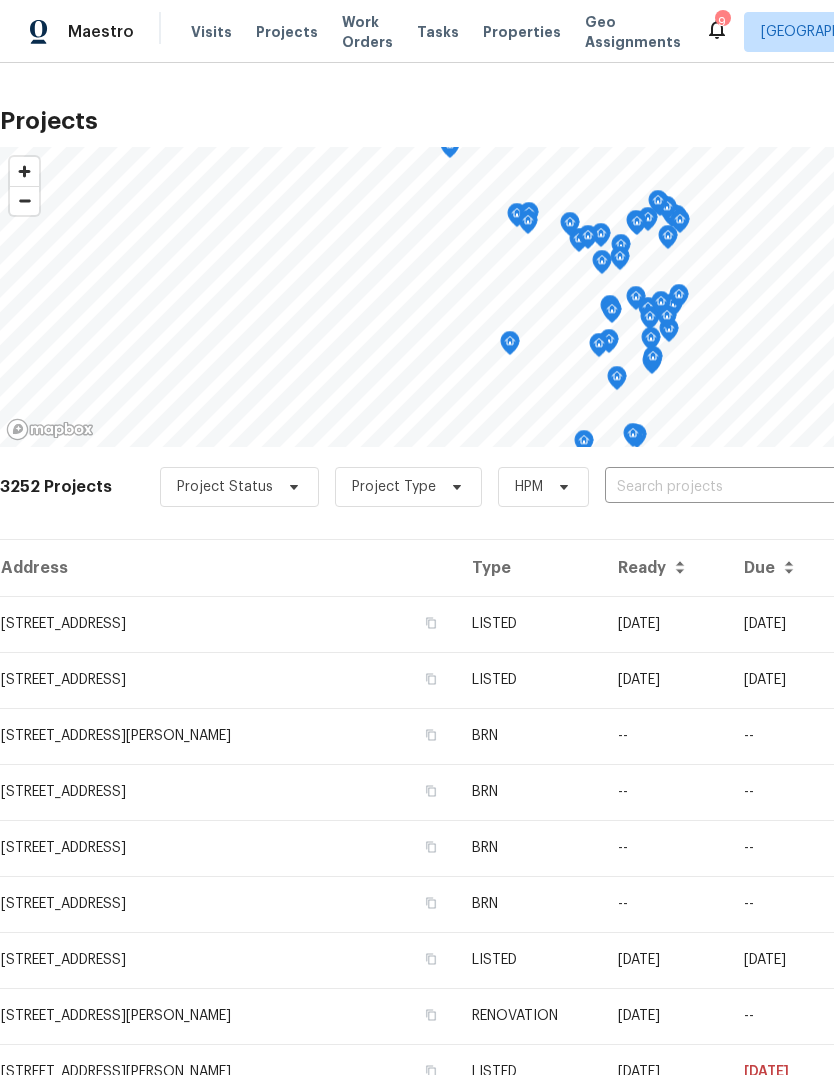 click at bounding box center [719, 487] 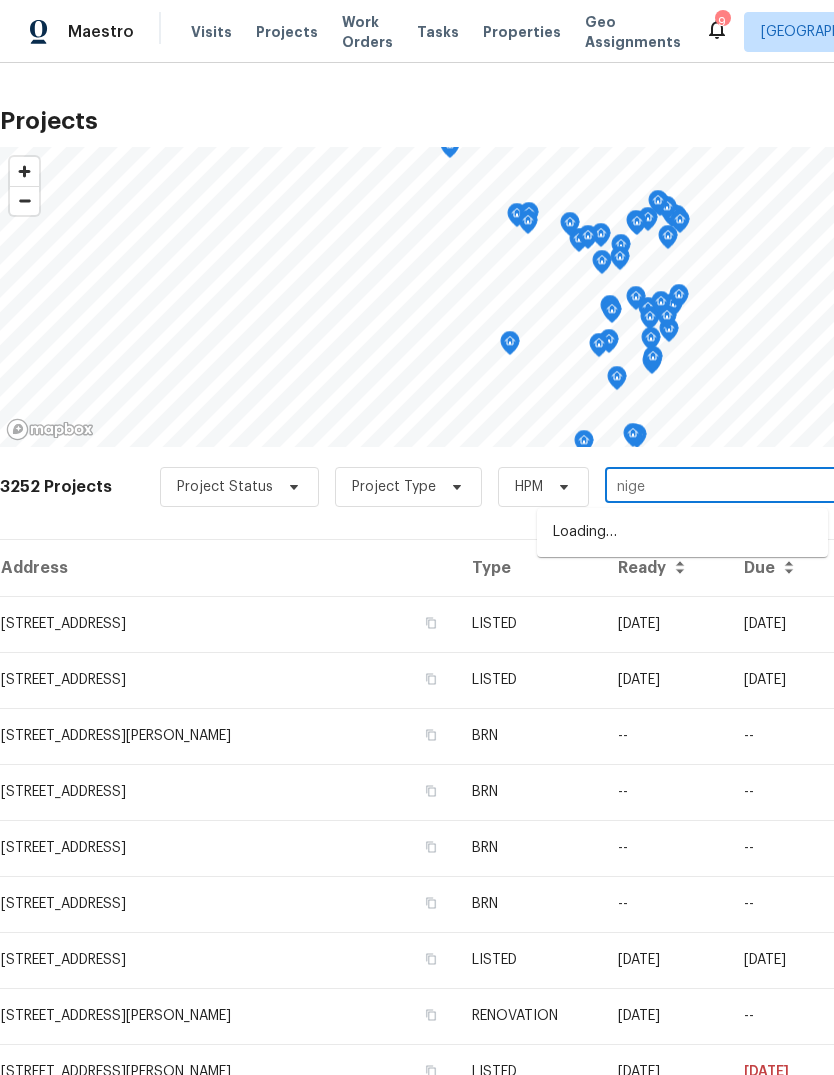 type on "niger" 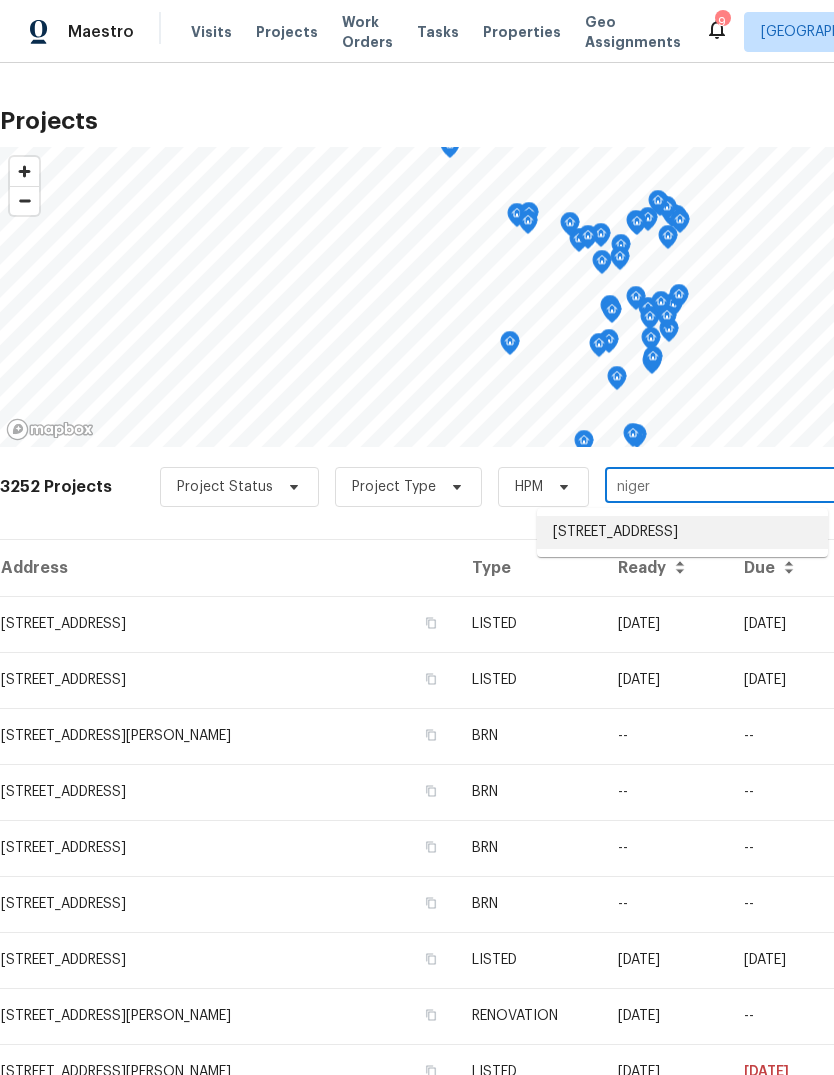 click on "[STREET_ADDRESS]" at bounding box center [682, 532] 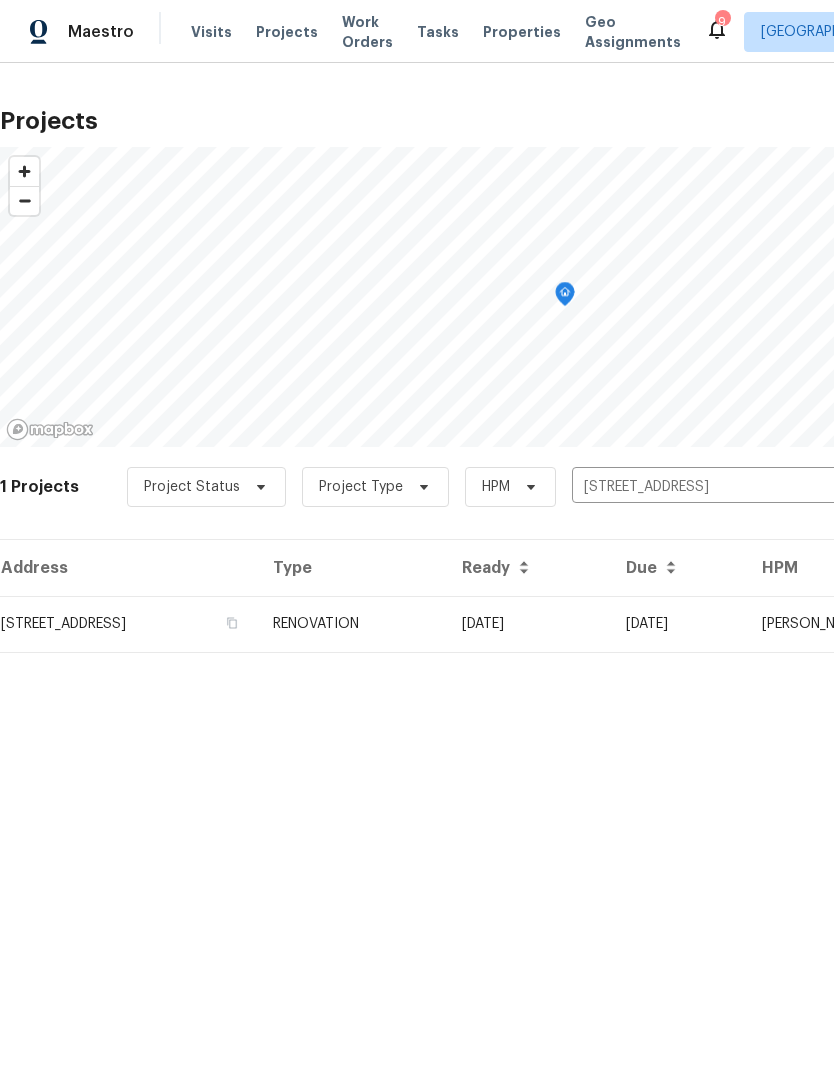 click on "[DATE]" at bounding box center [528, 624] 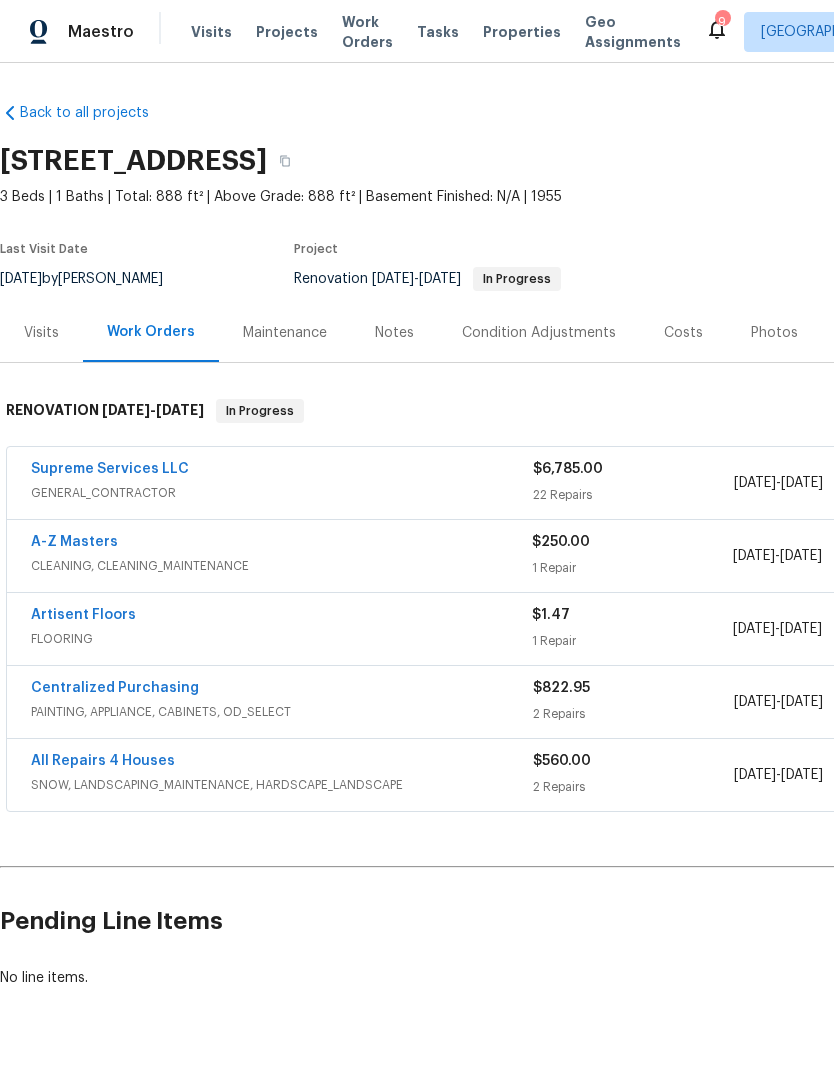 click on "Supreme Services LLC" at bounding box center [110, 469] 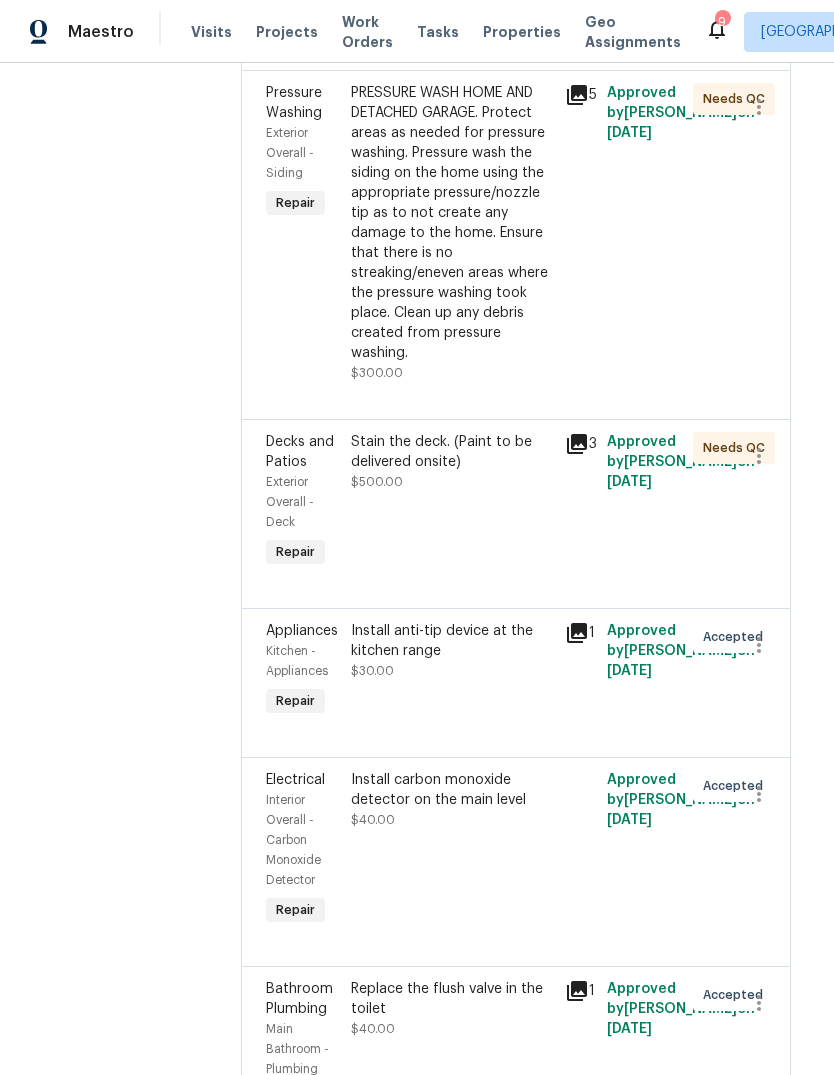 scroll, scrollTop: 1302, scrollLeft: 10, axis: both 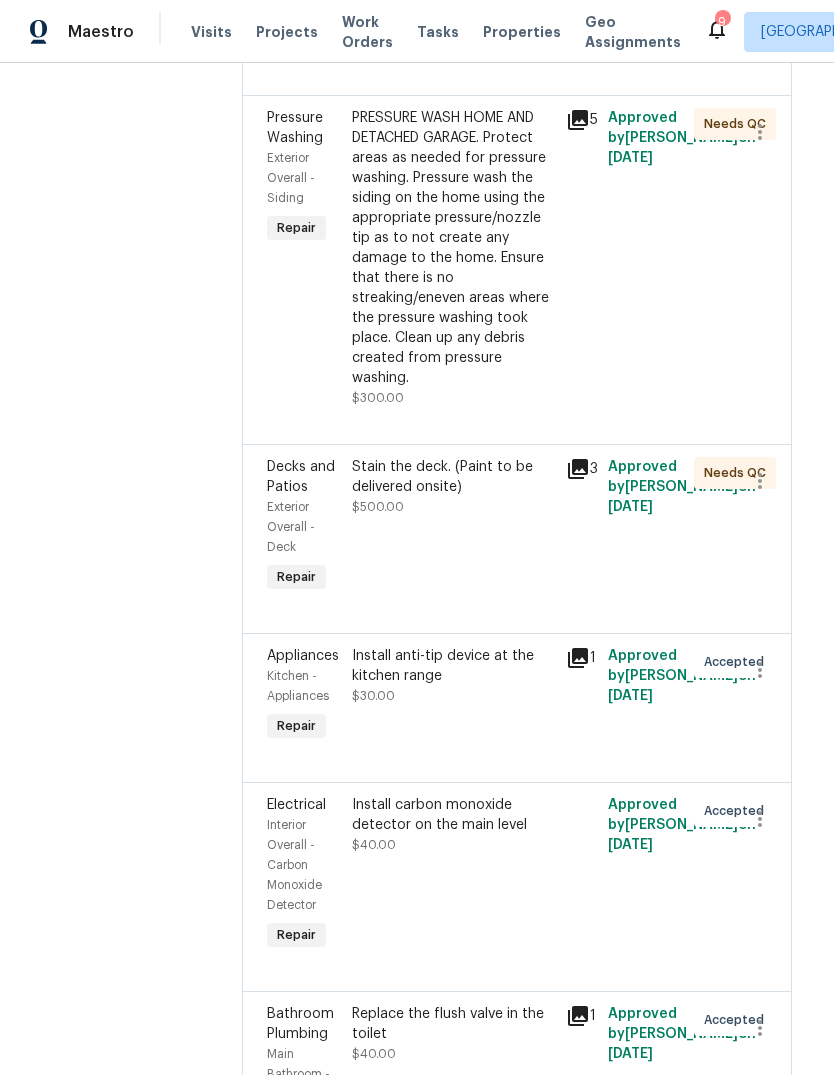 click 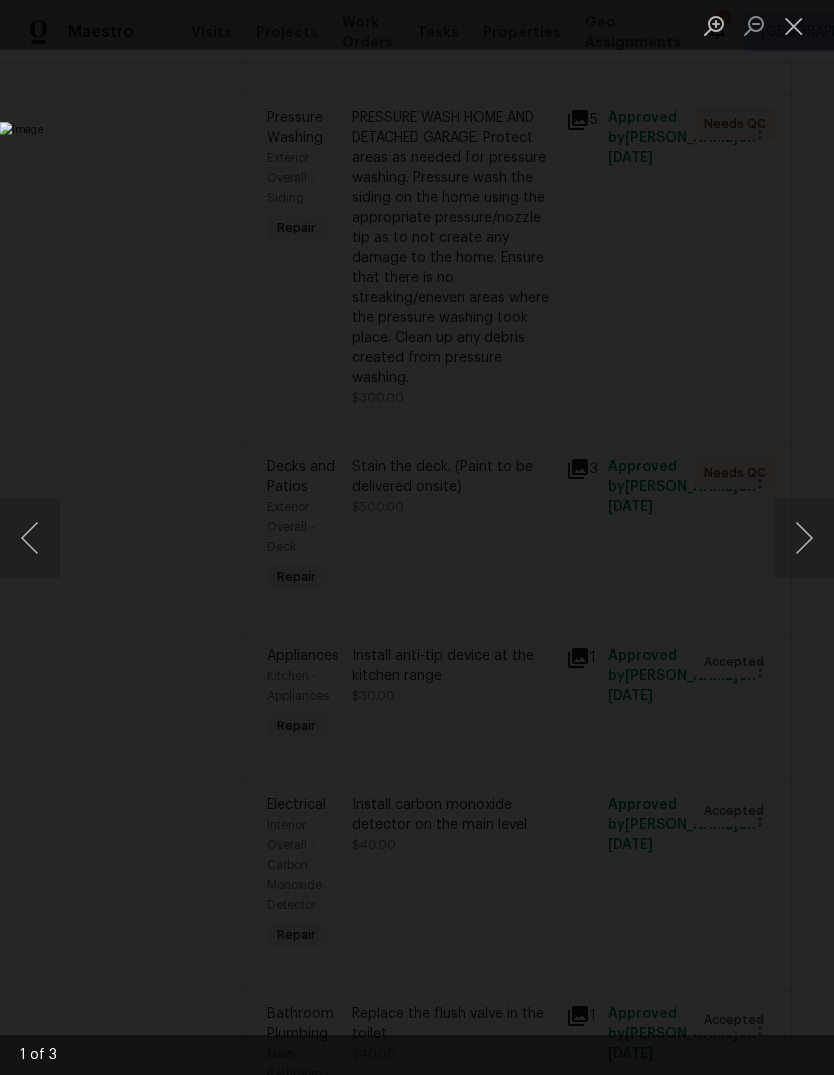 click at bounding box center [804, 538] 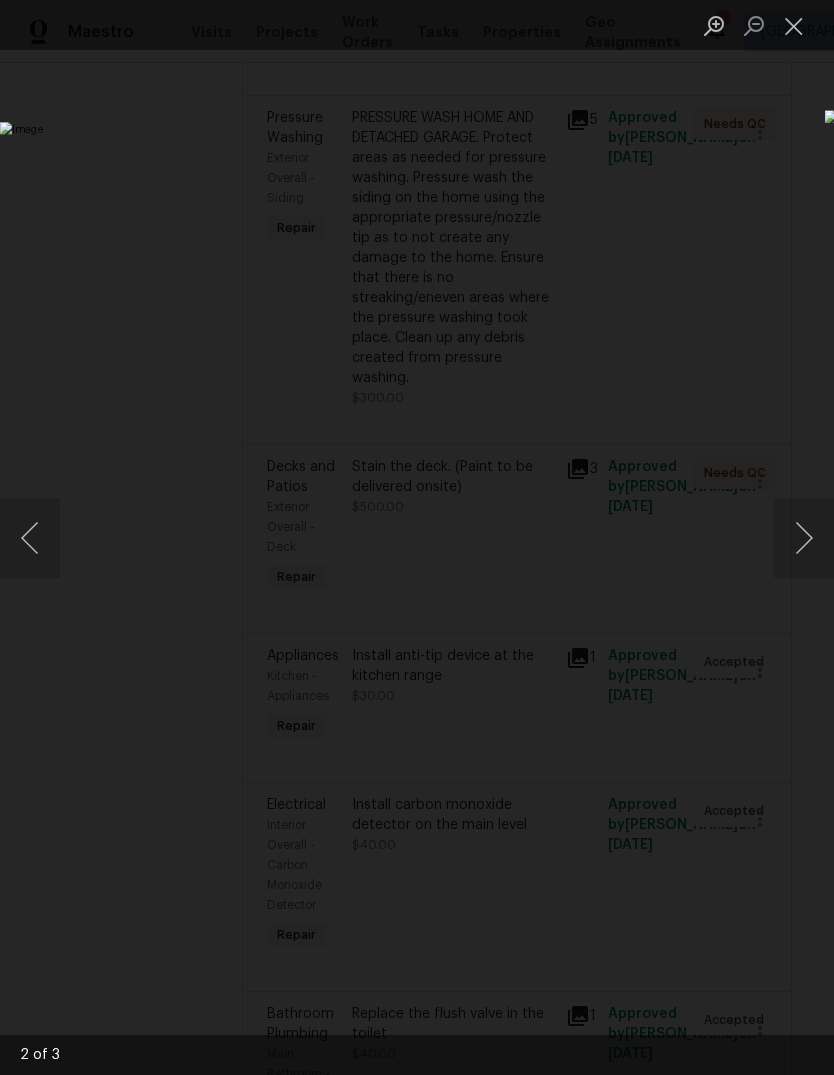 click at bounding box center [30, 538] 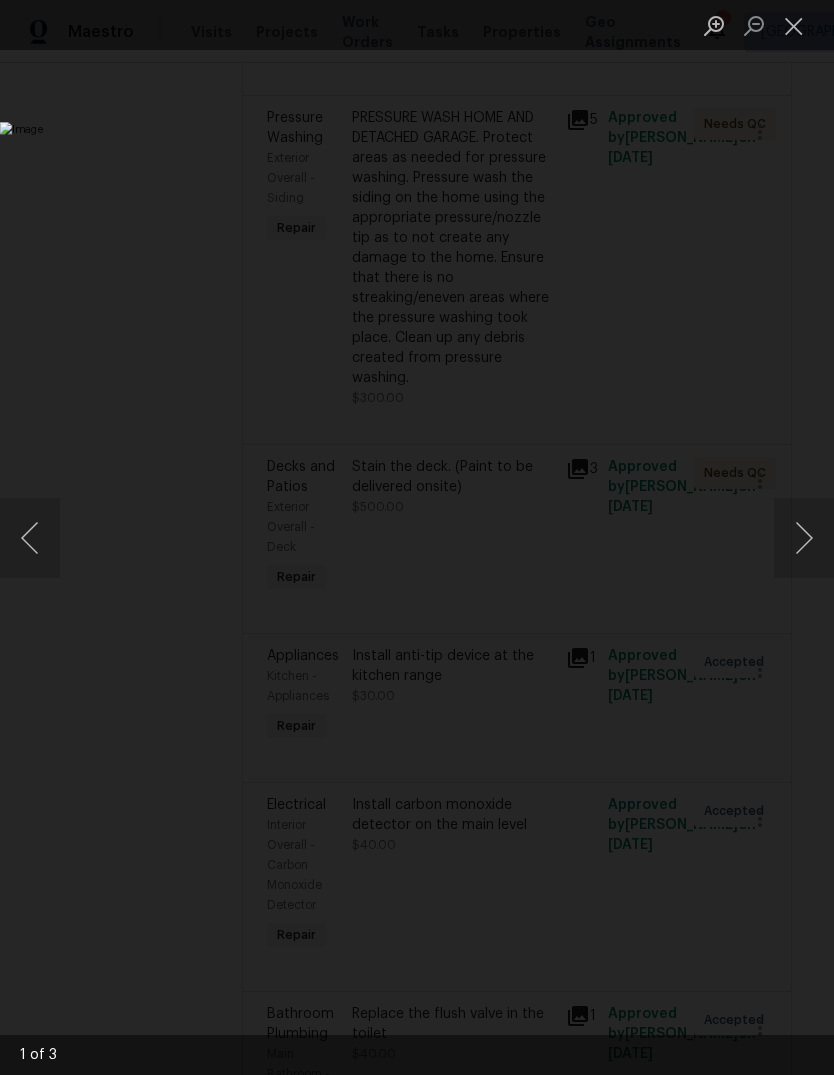click at bounding box center [30, 538] 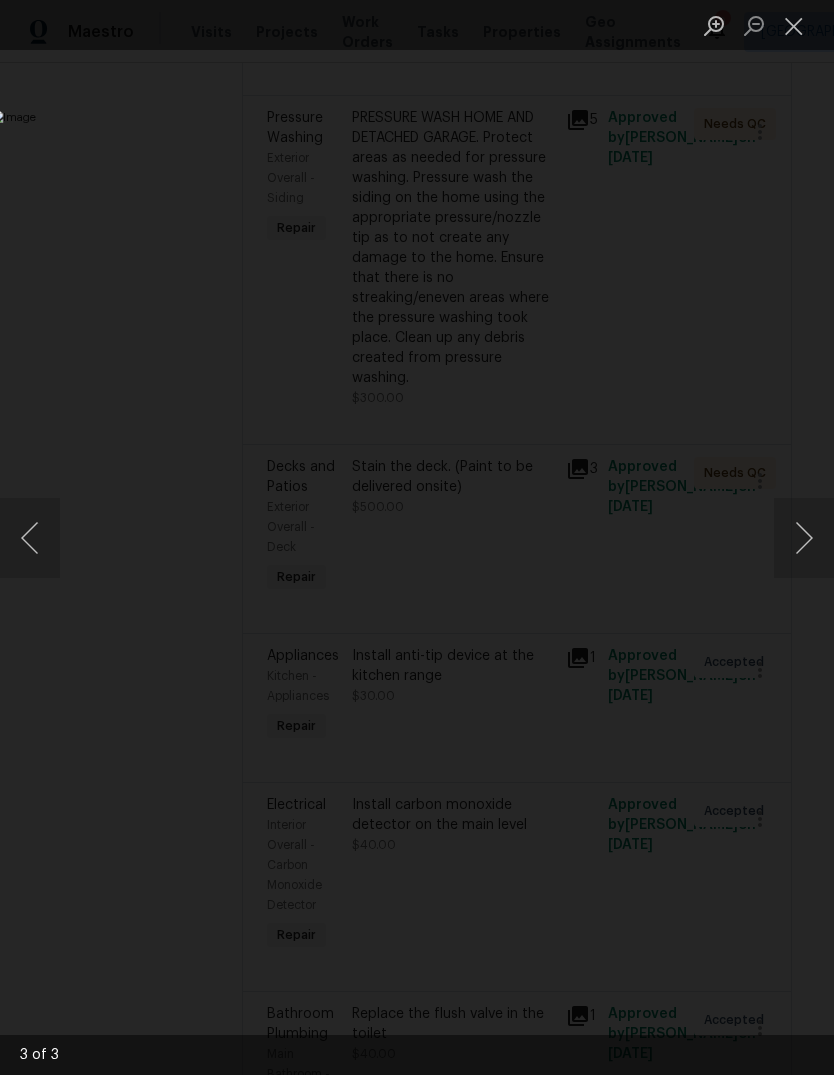 click at bounding box center (804, 538) 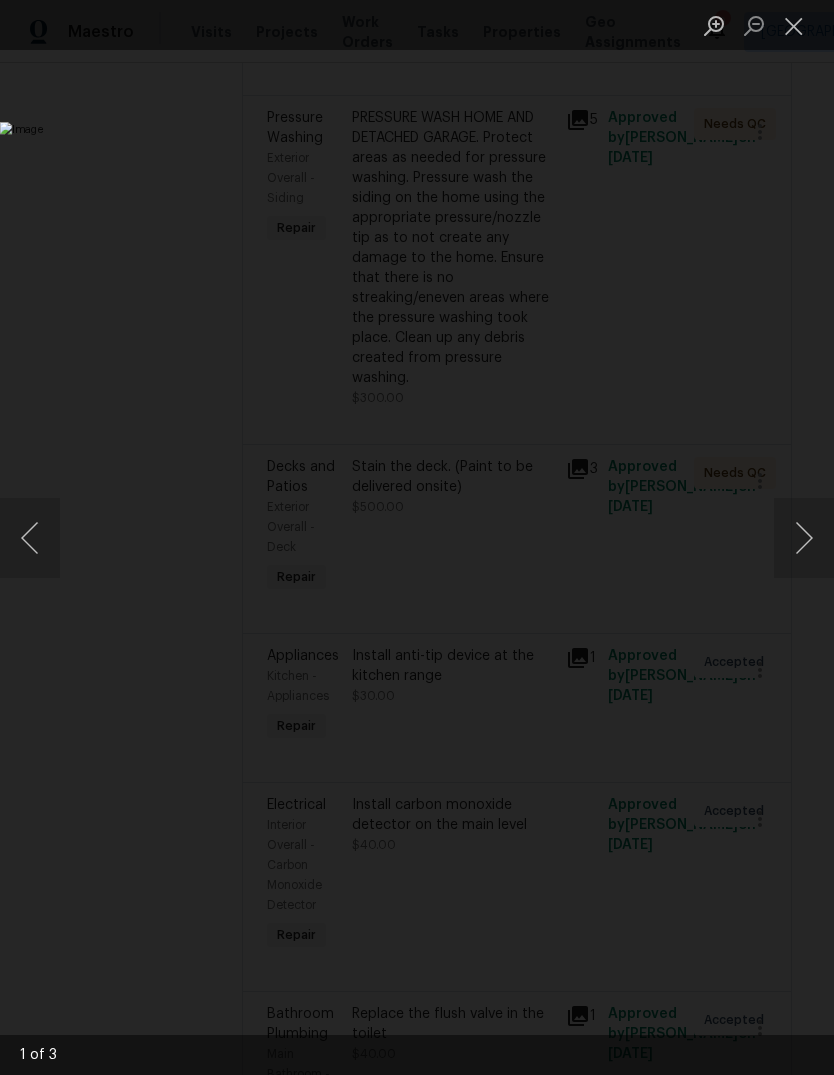 click at bounding box center (794, 25) 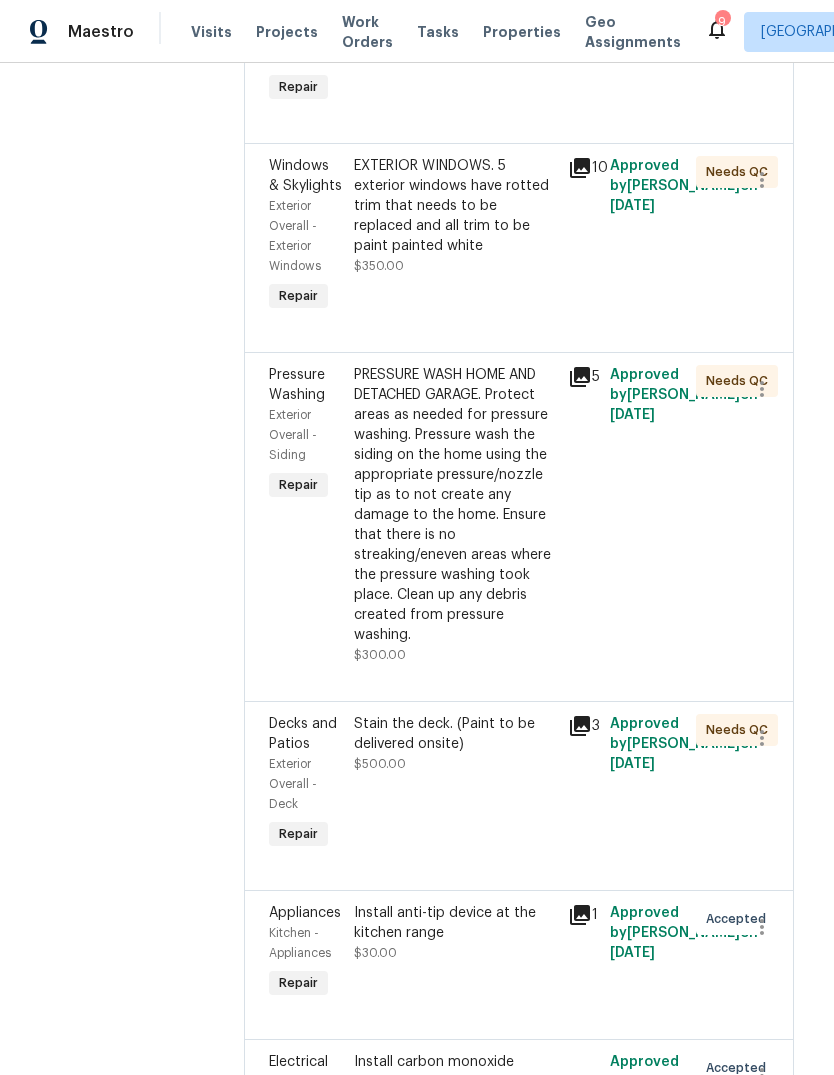 scroll, scrollTop: 889, scrollLeft: 13, axis: both 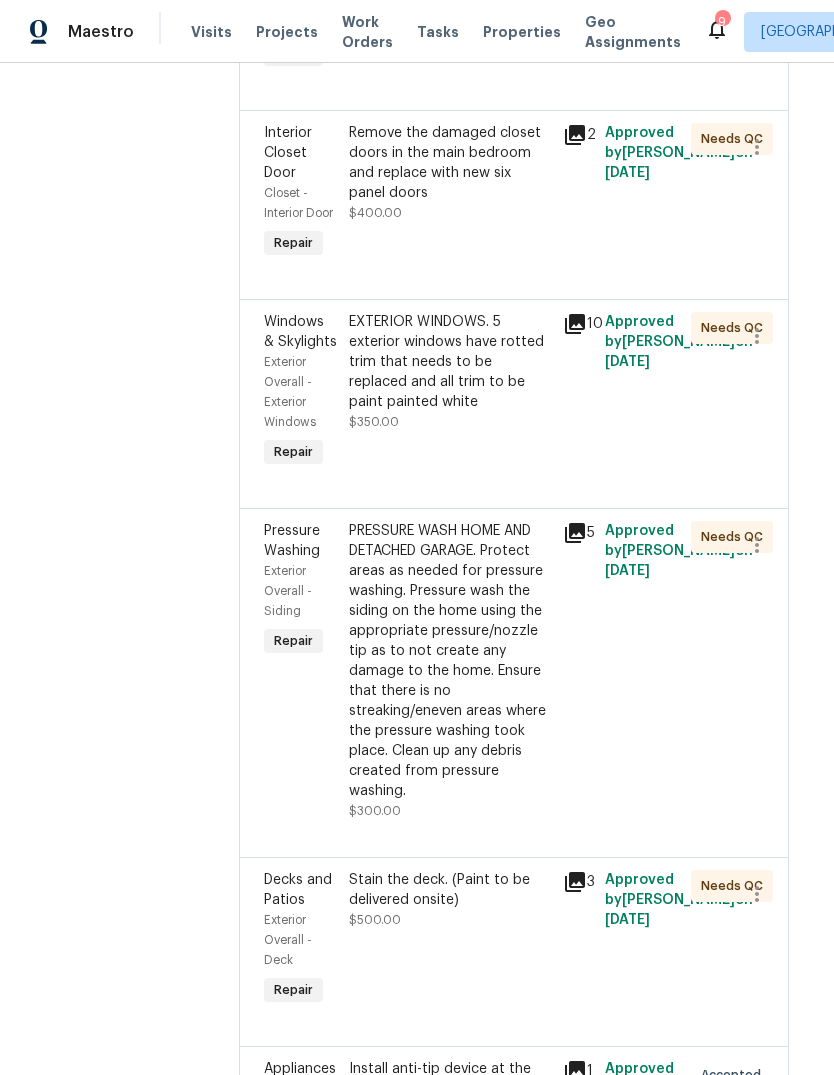 click 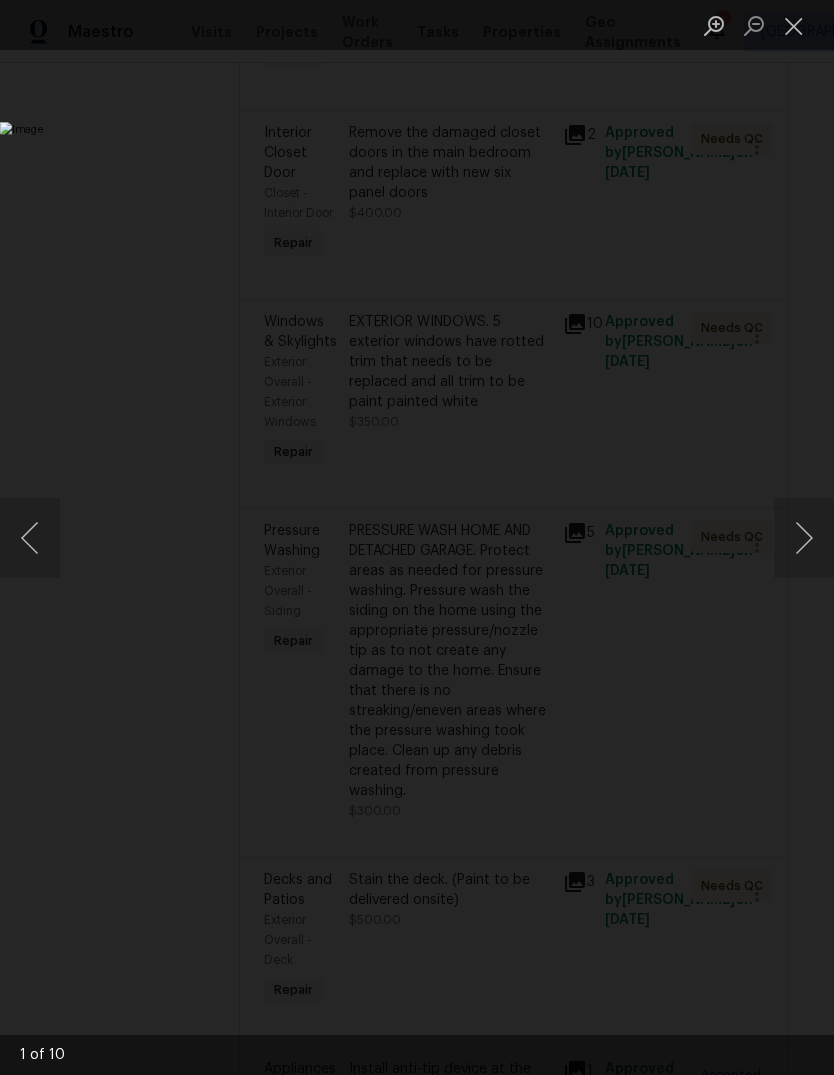 click at bounding box center (804, 538) 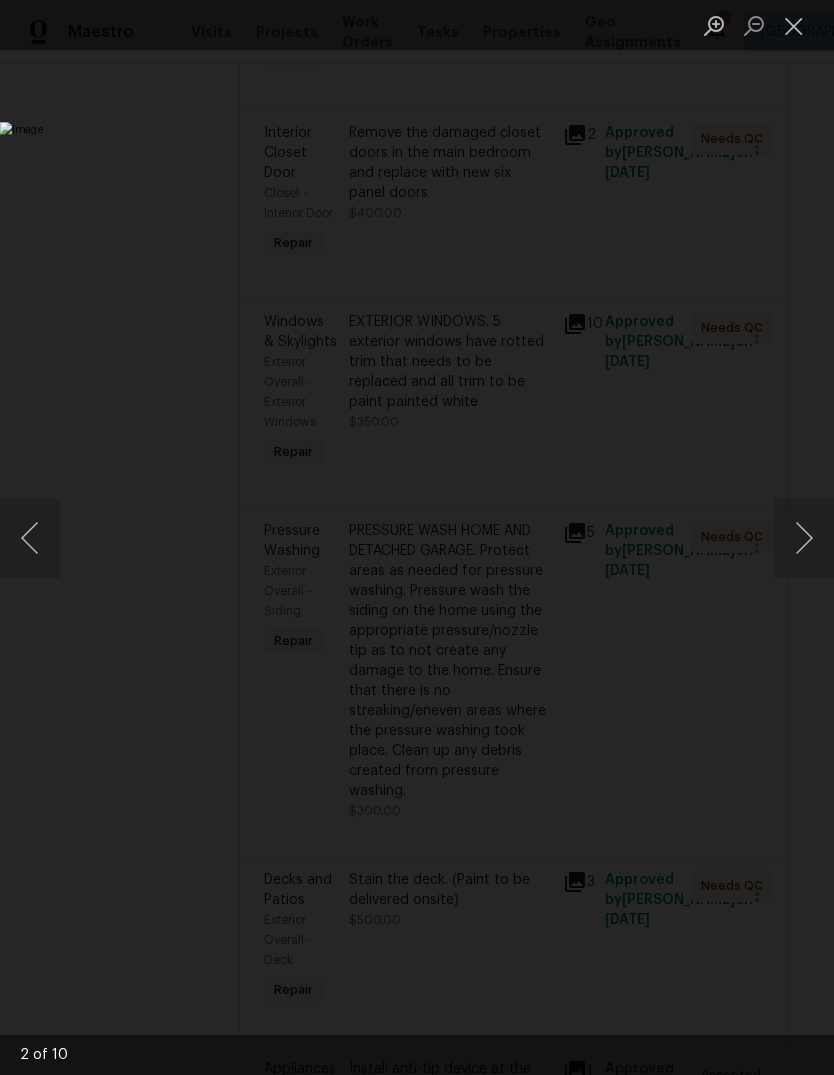 click at bounding box center (804, 538) 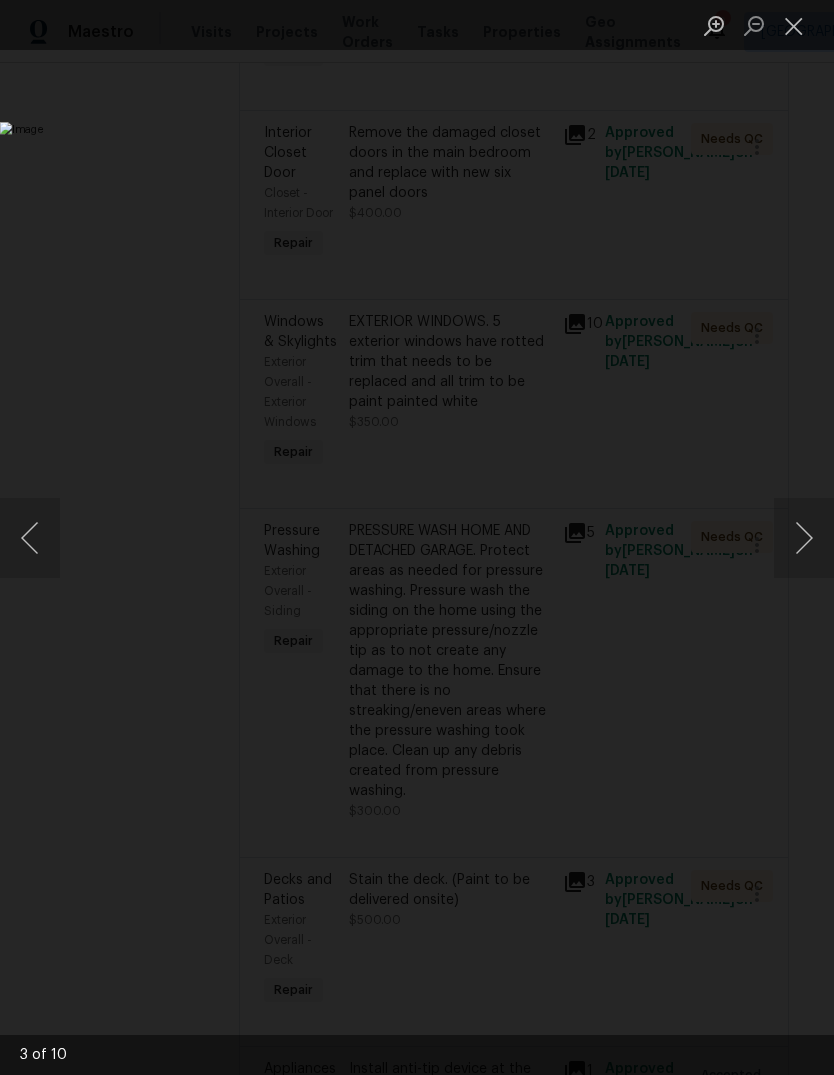 click at bounding box center (804, 538) 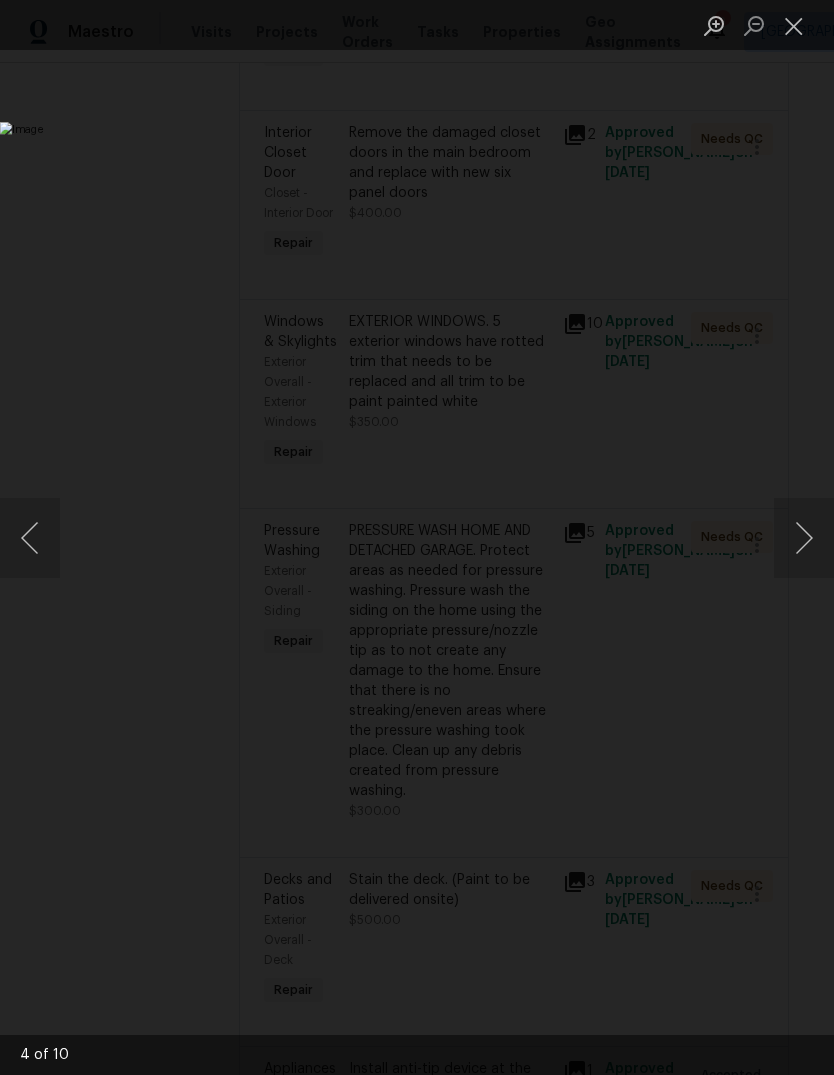 click at bounding box center [804, 538] 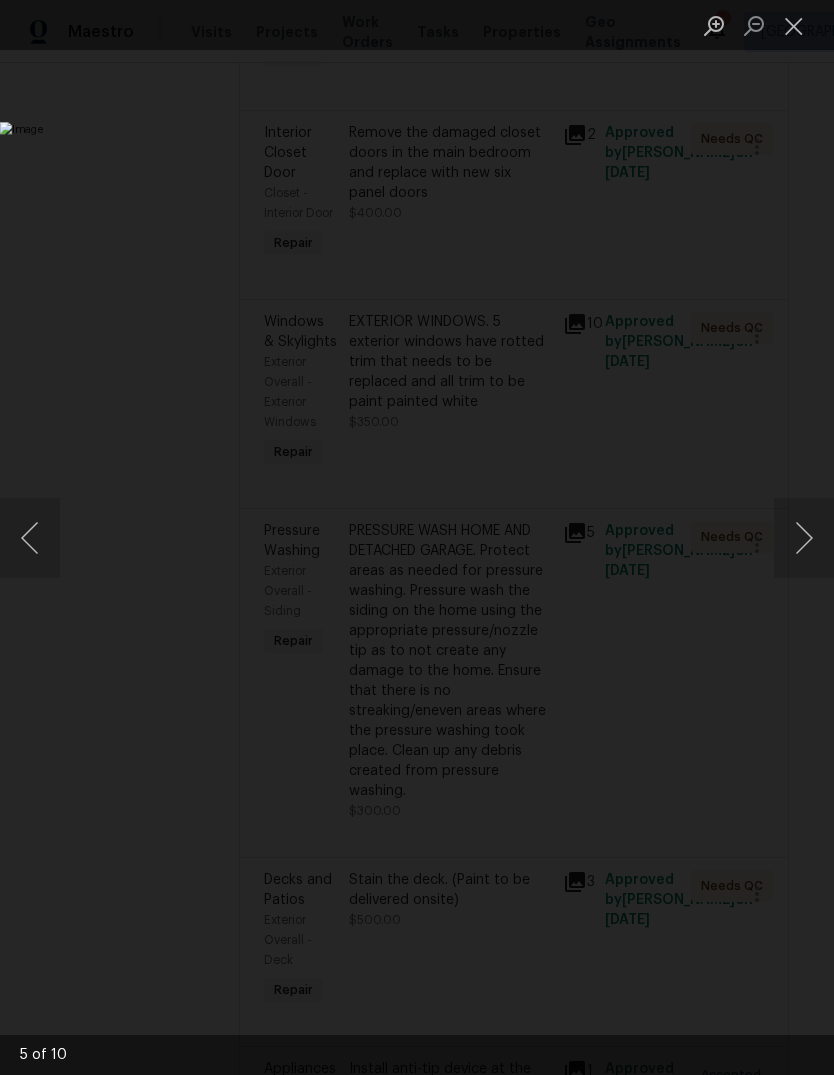 click at bounding box center [804, 538] 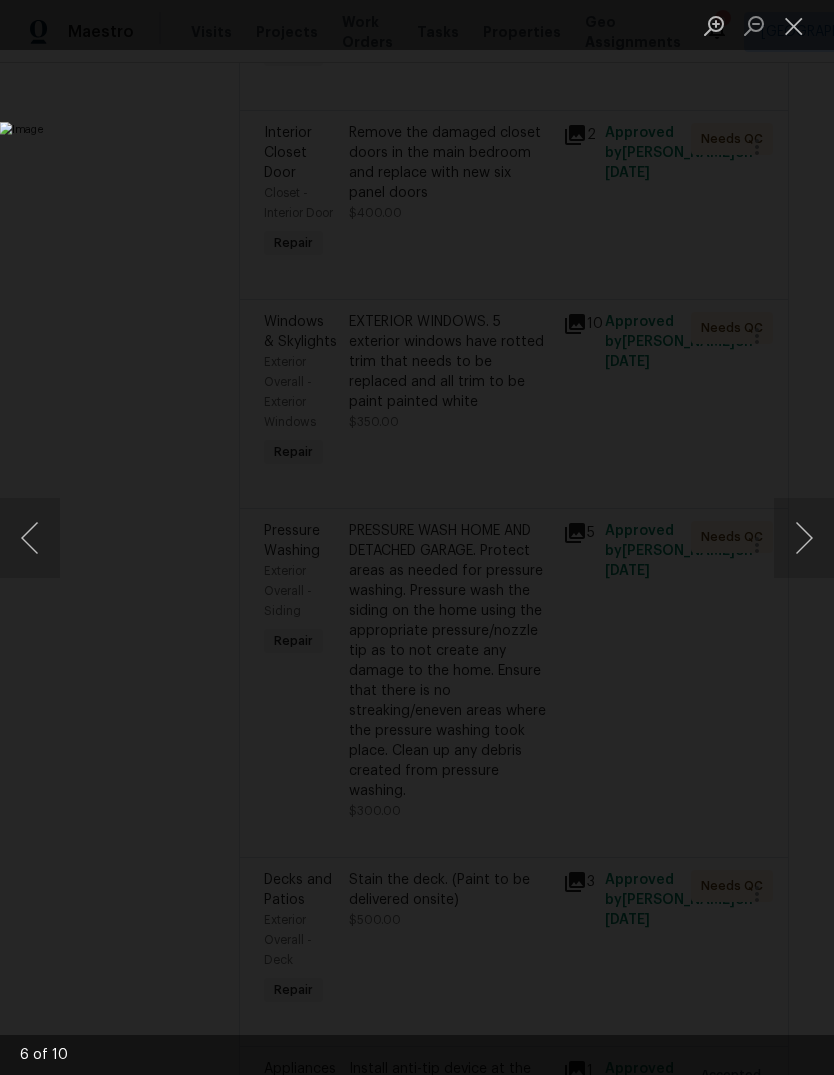 click at bounding box center (804, 538) 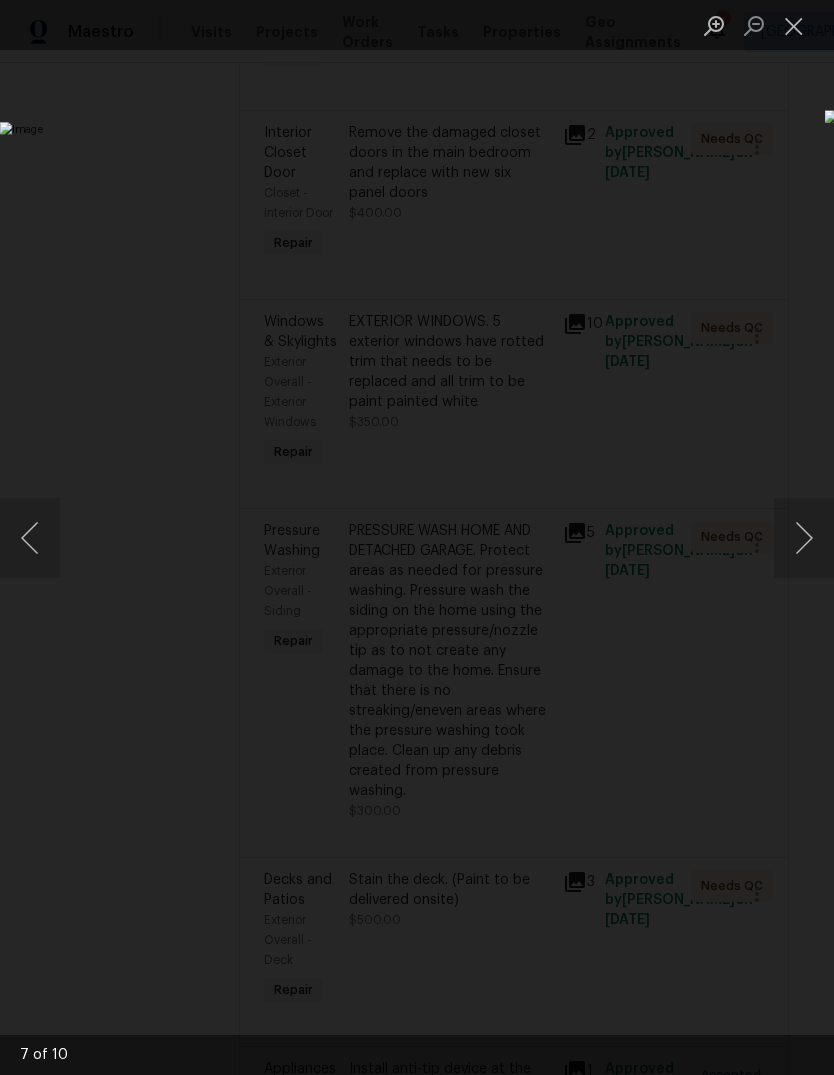 click at bounding box center (804, 538) 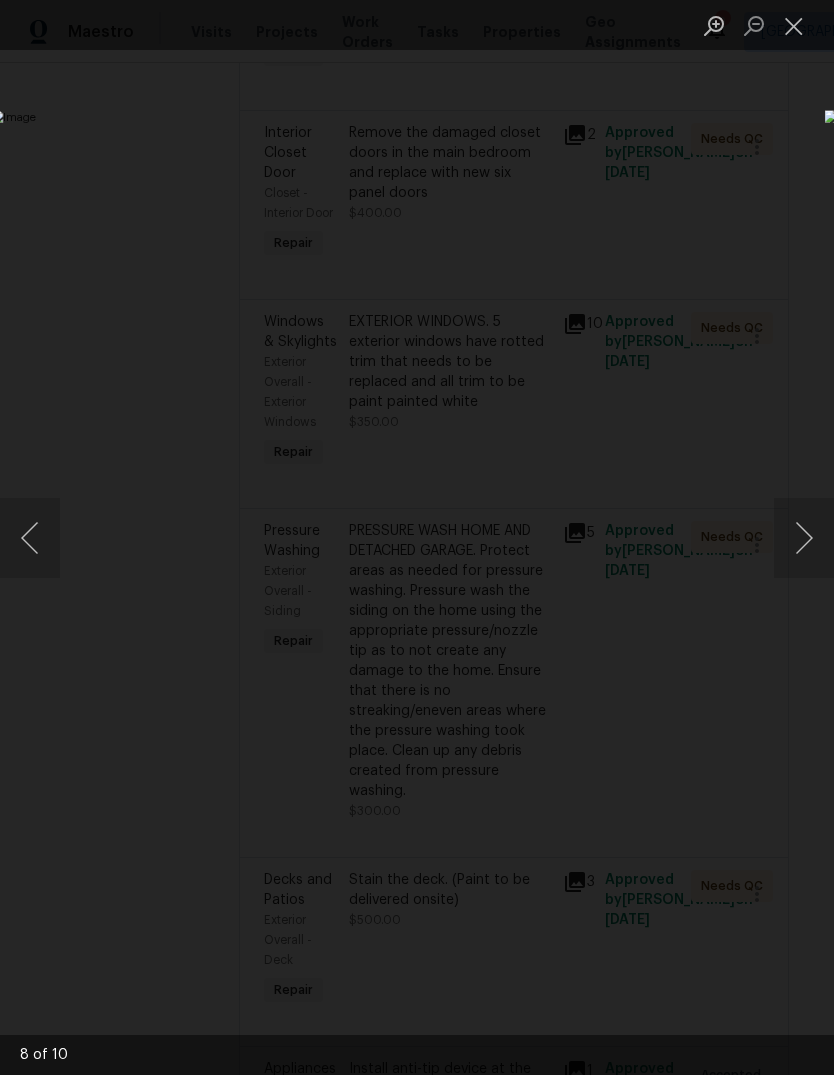 click at bounding box center (30, 538) 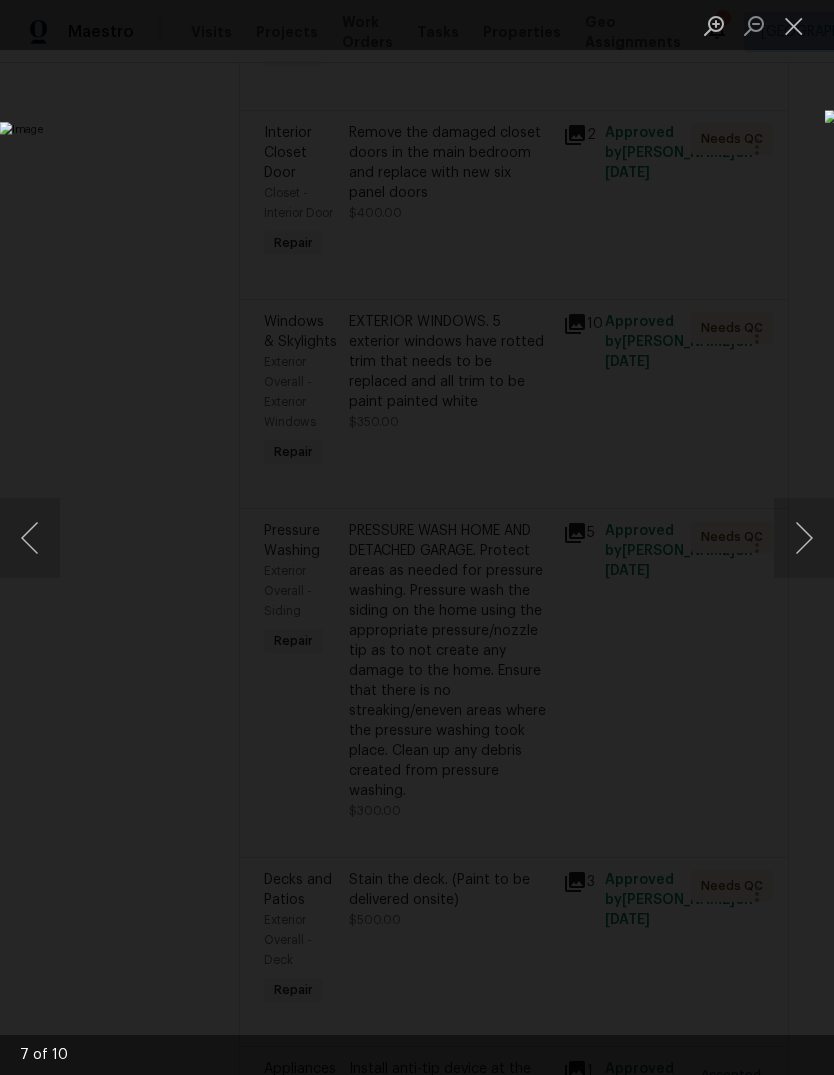 click at bounding box center (804, 538) 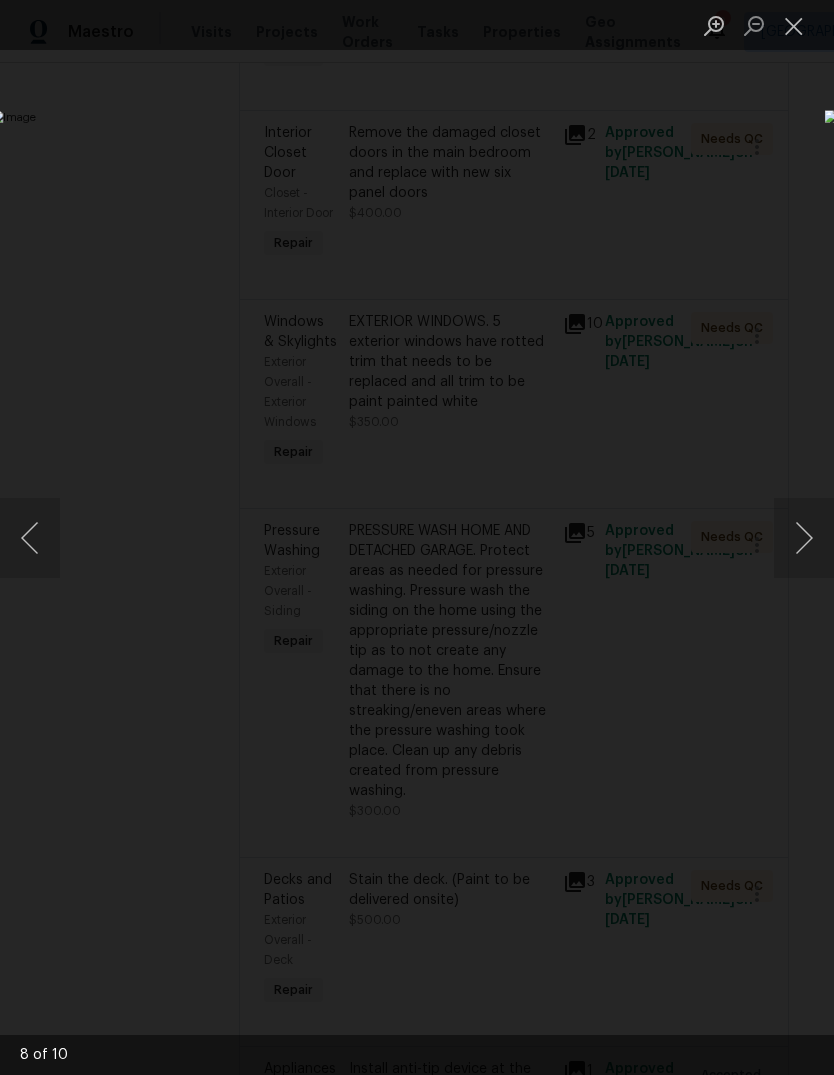 click at bounding box center (804, 538) 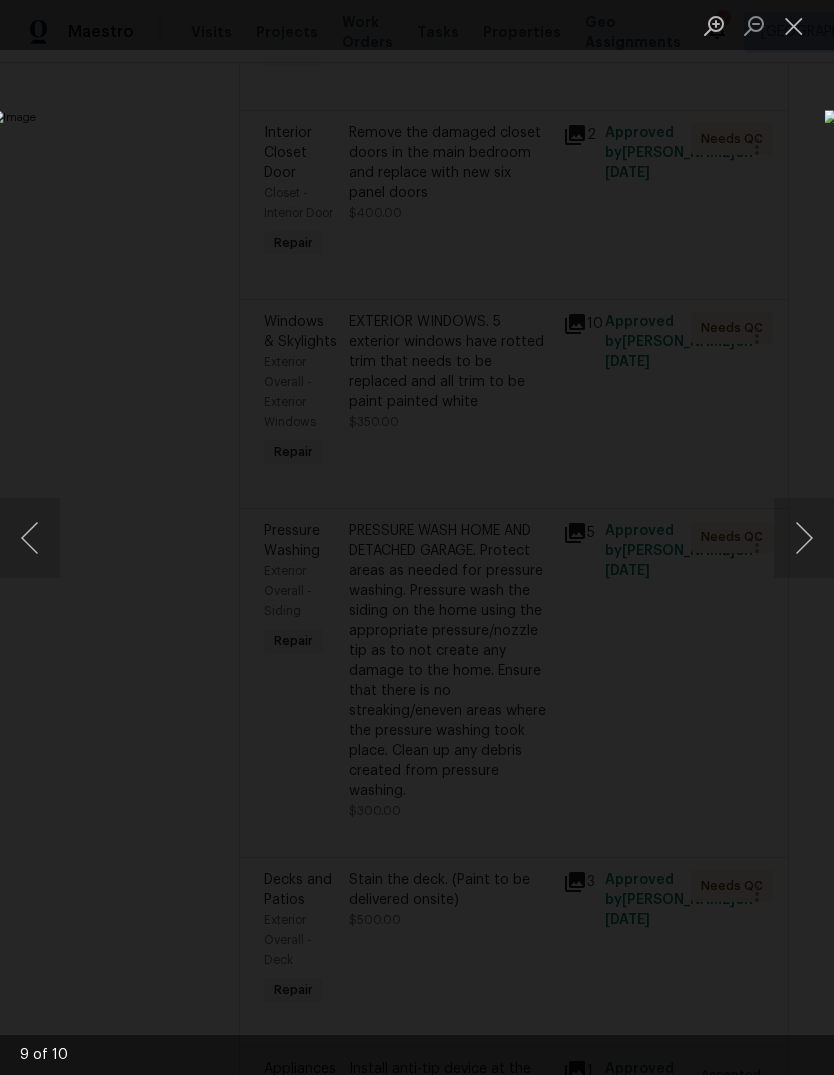 click at bounding box center [804, 538] 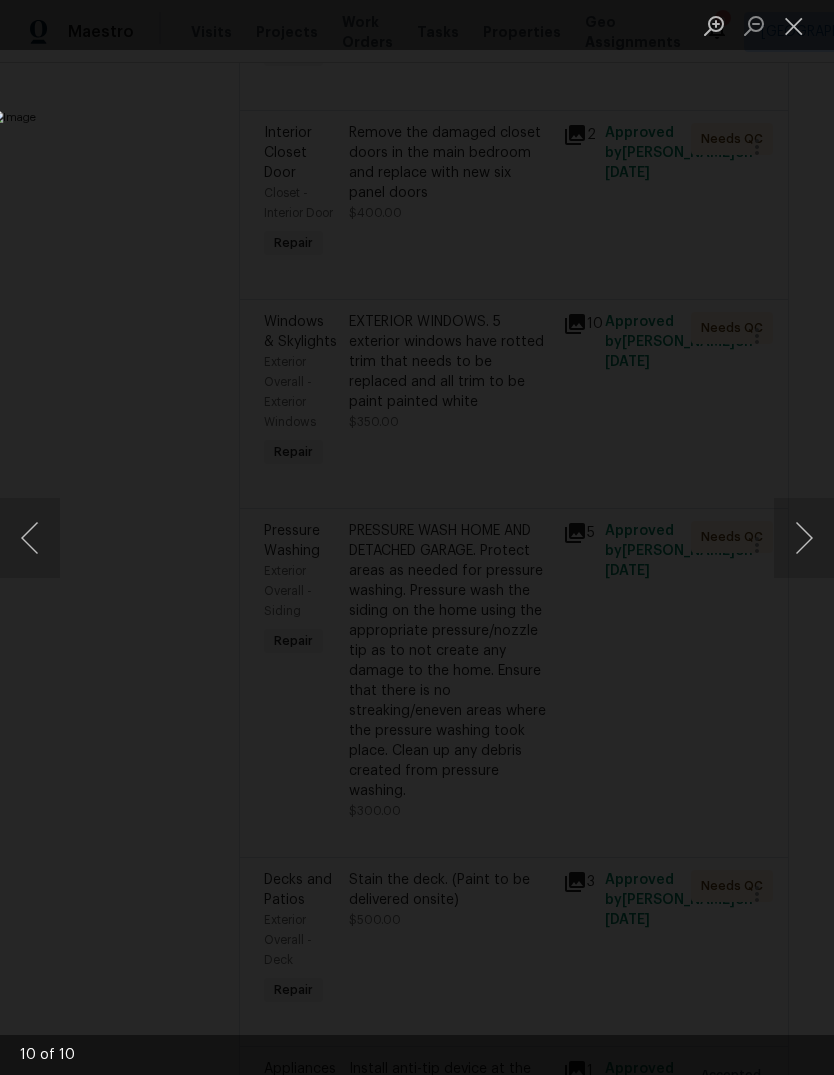 click at bounding box center (804, 538) 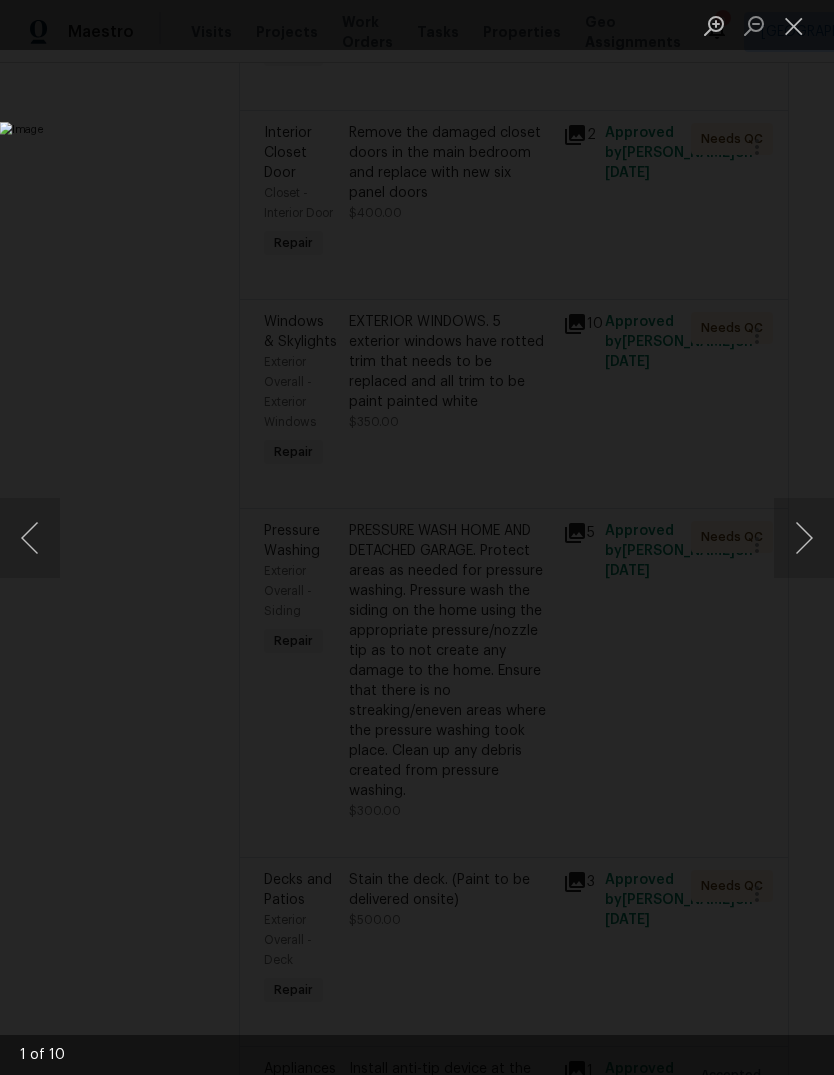 click at bounding box center [804, 538] 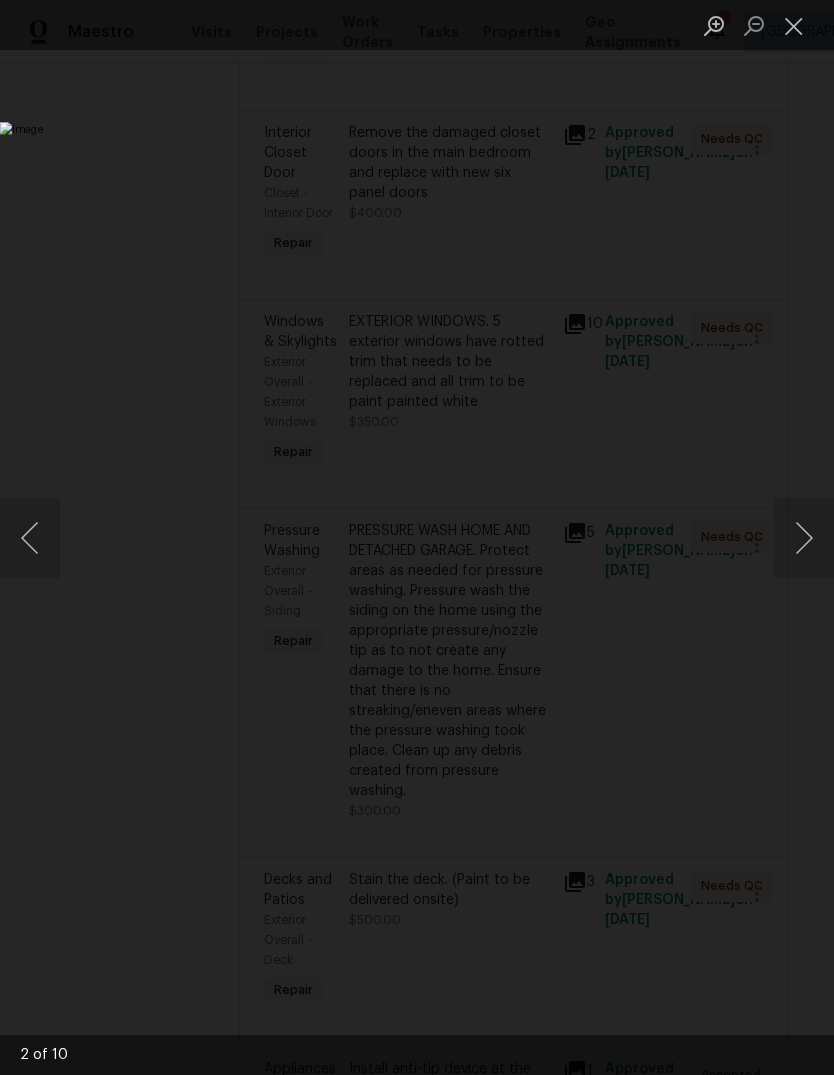 click at bounding box center [794, 25] 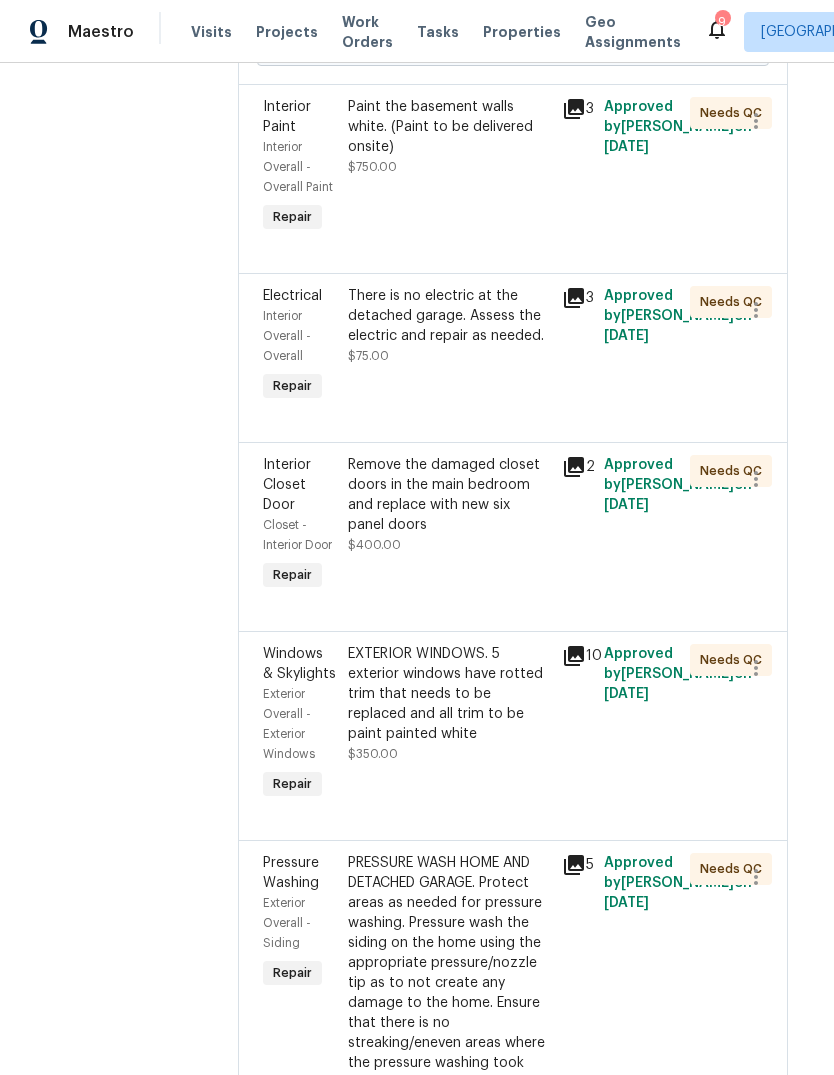 scroll, scrollTop: 551, scrollLeft: 16, axis: both 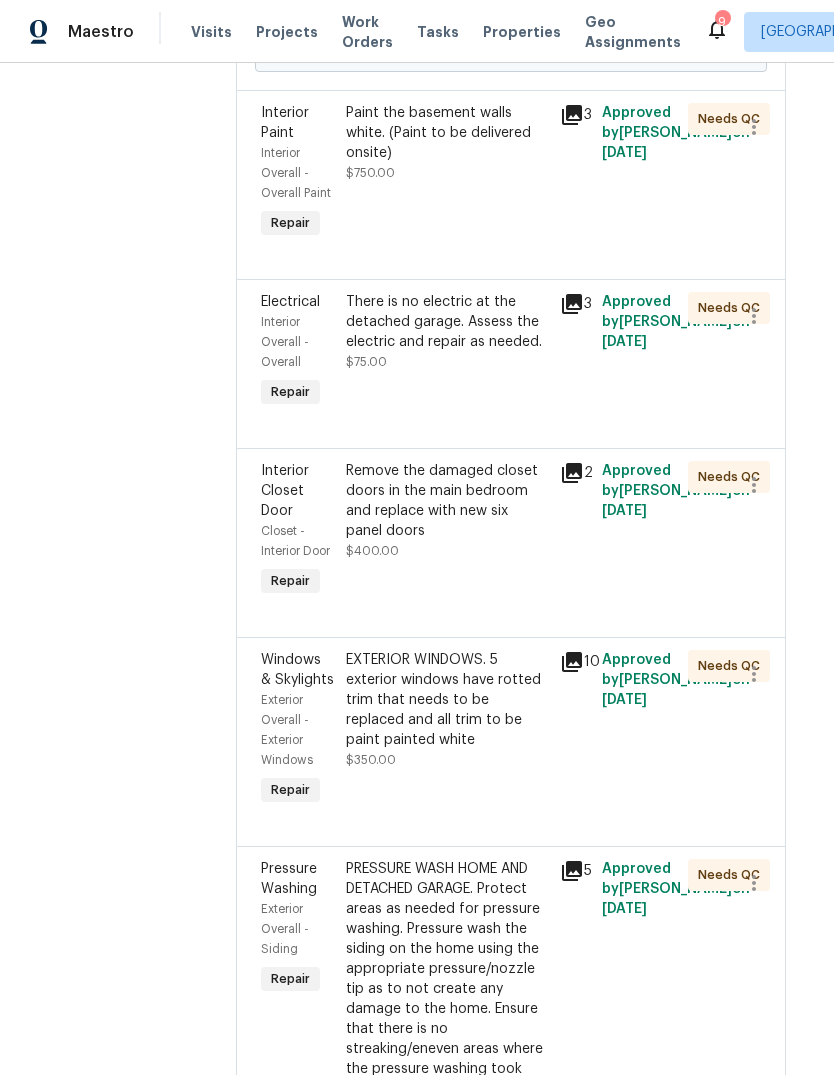 click 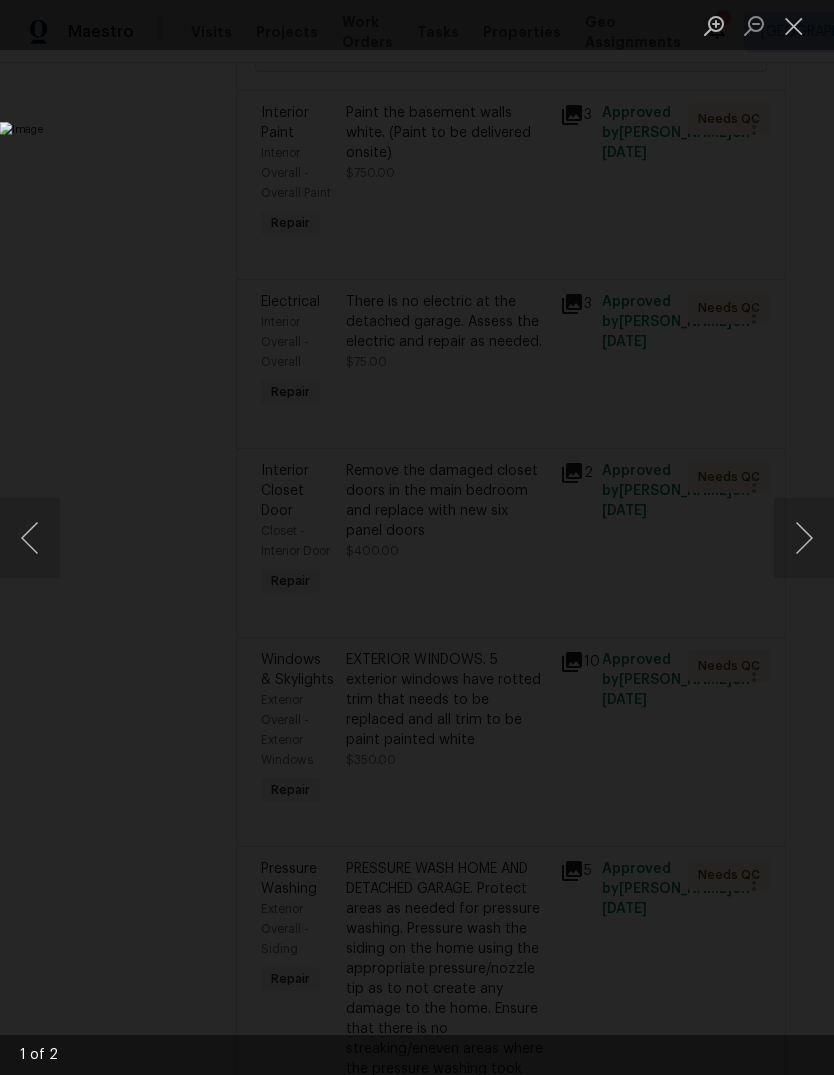 click at bounding box center [804, 538] 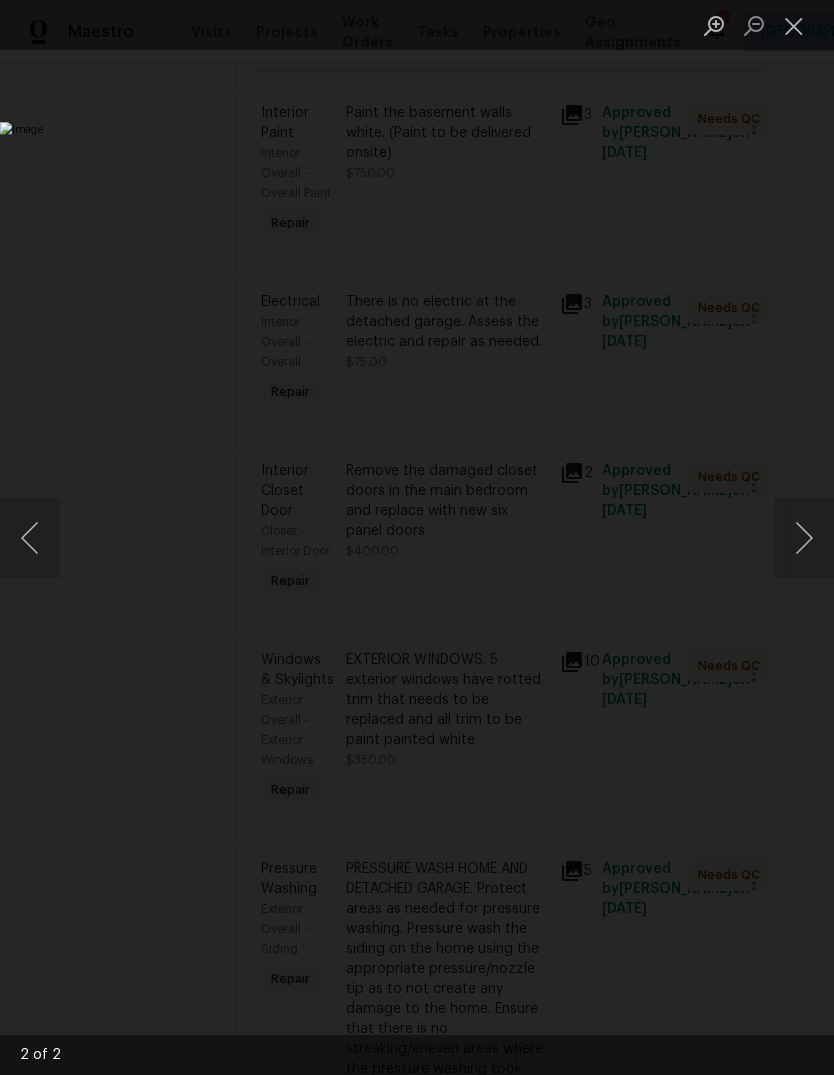 click at bounding box center (804, 538) 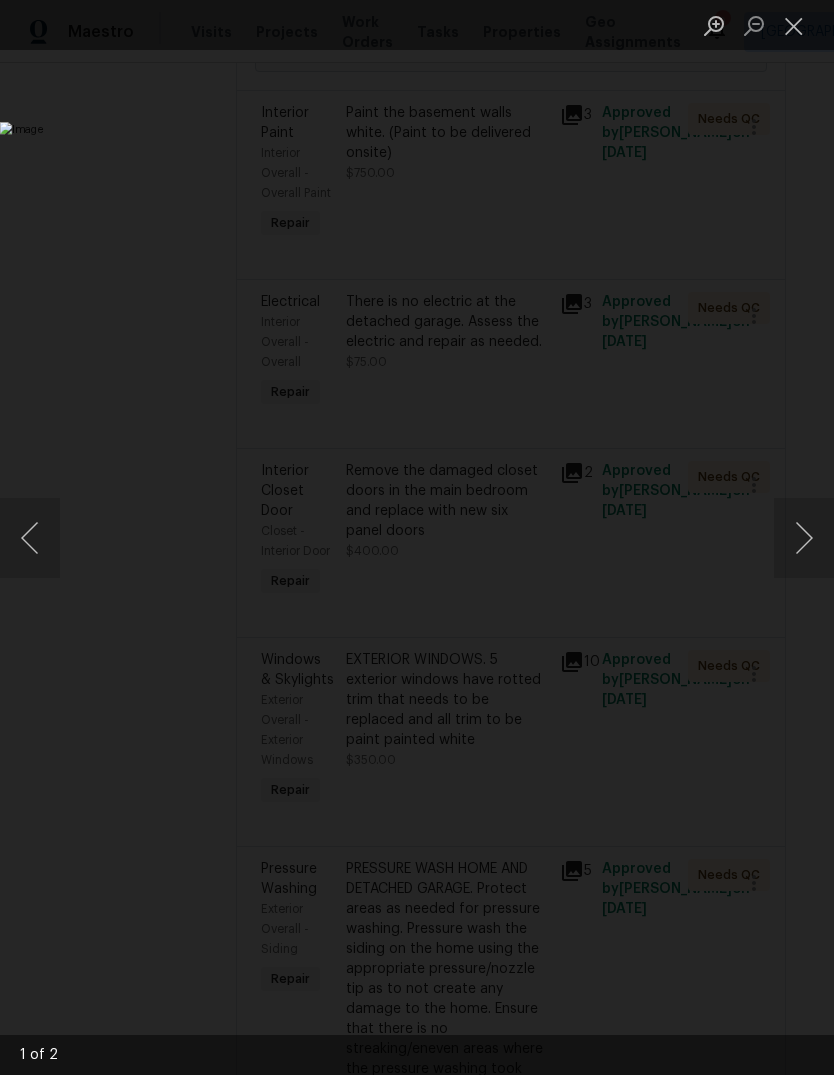 click at bounding box center [804, 538] 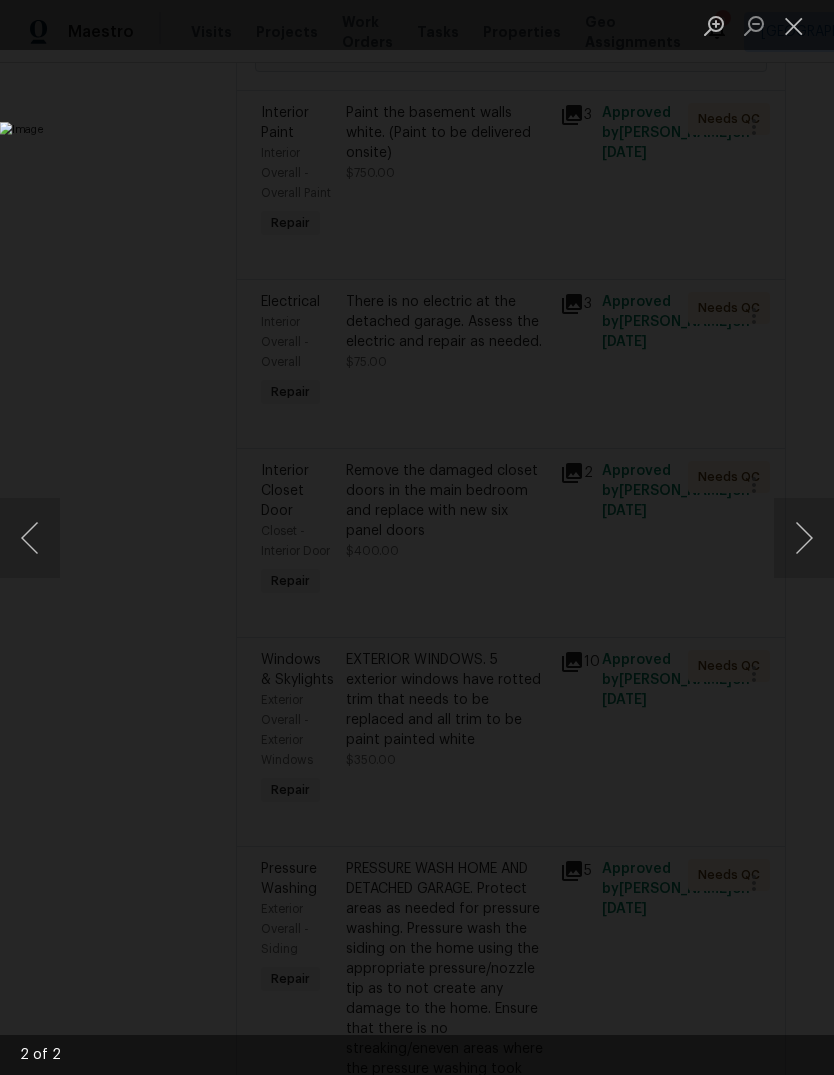 click at bounding box center (804, 538) 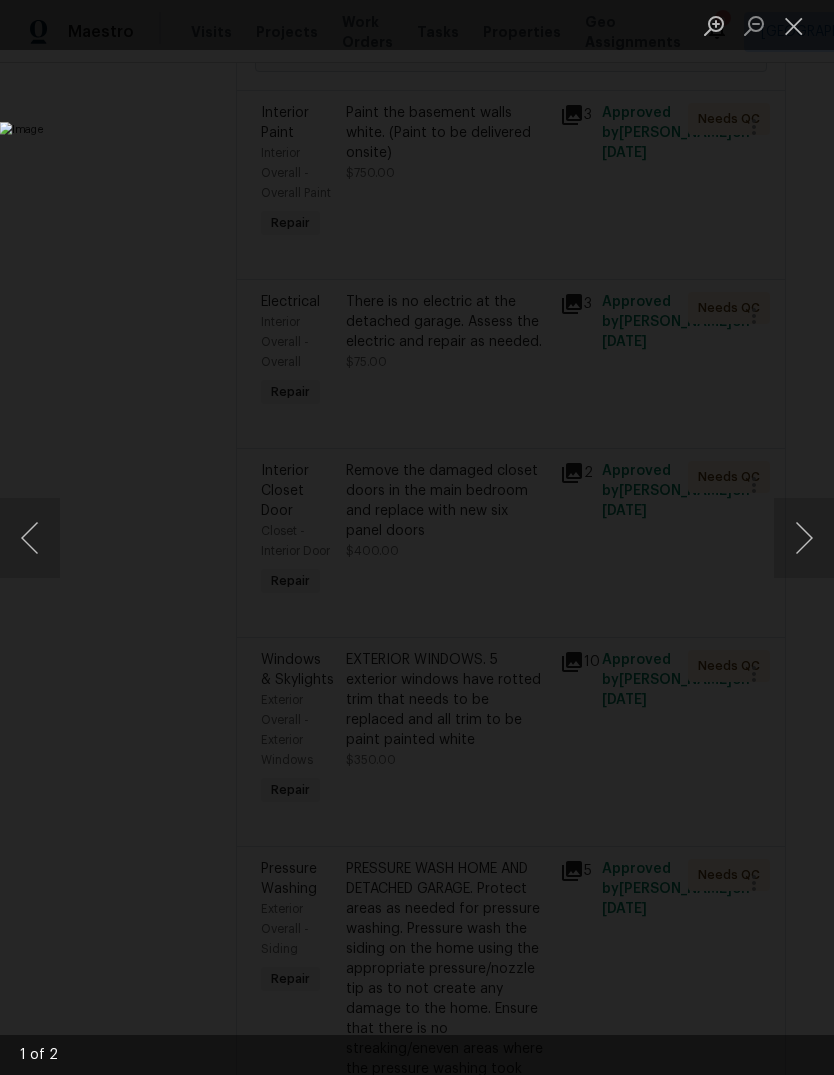 click at bounding box center [794, 25] 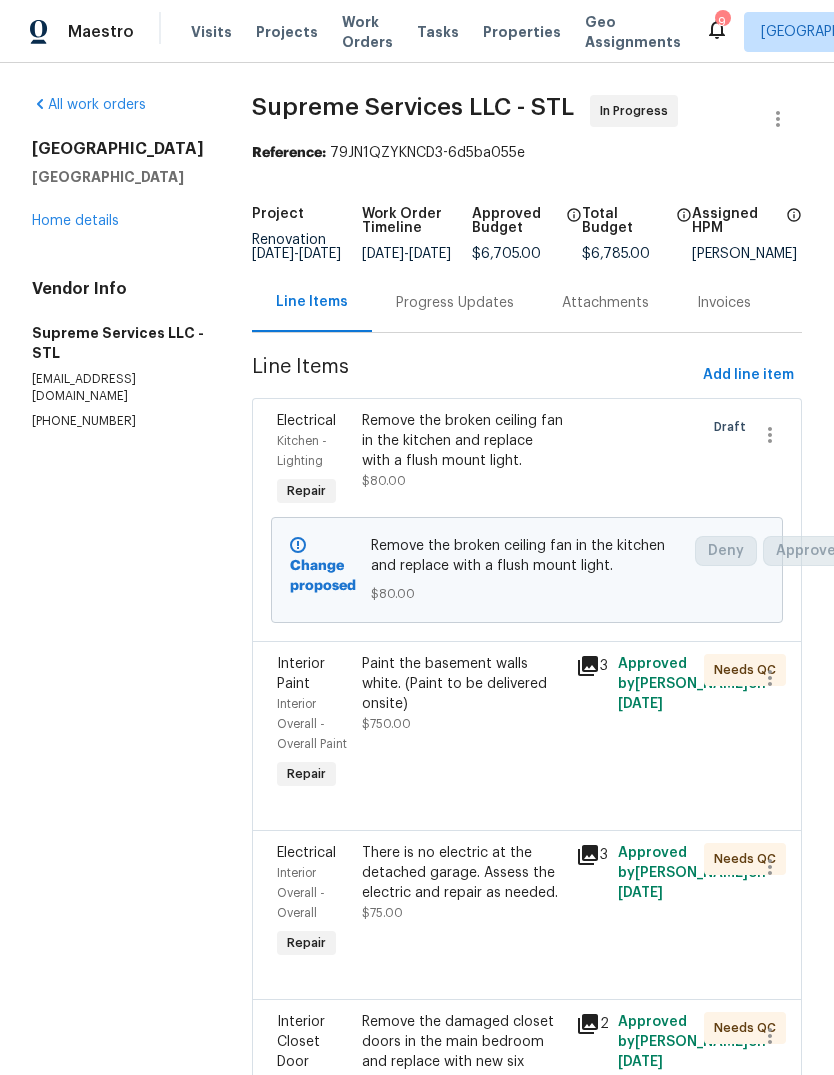 scroll, scrollTop: 0, scrollLeft: 0, axis: both 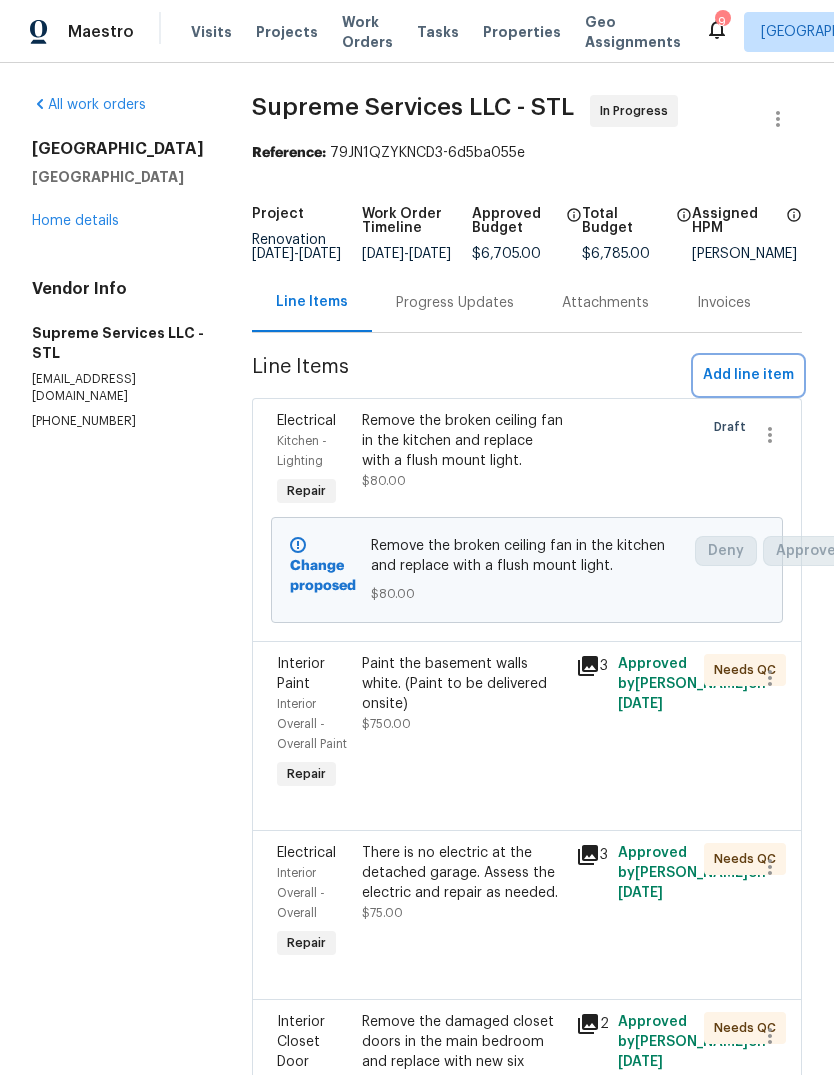 click on "Add line item" at bounding box center [748, 375] 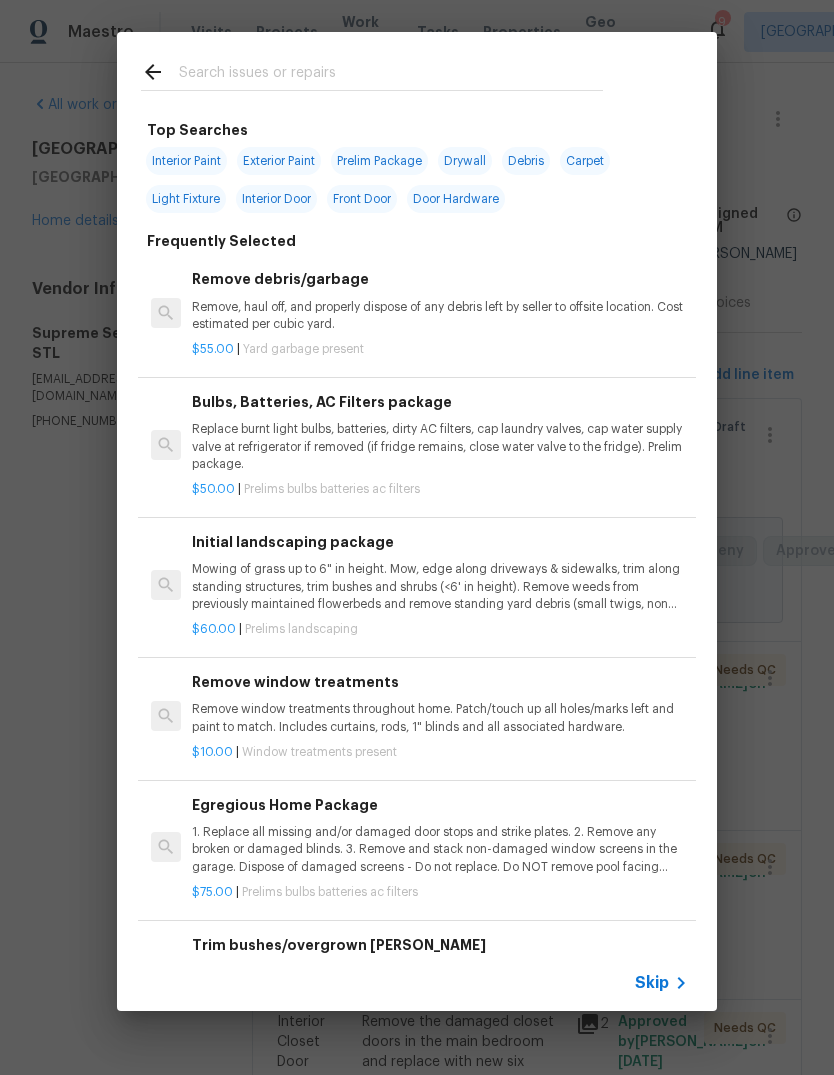 click on "Skip" at bounding box center [652, 983] 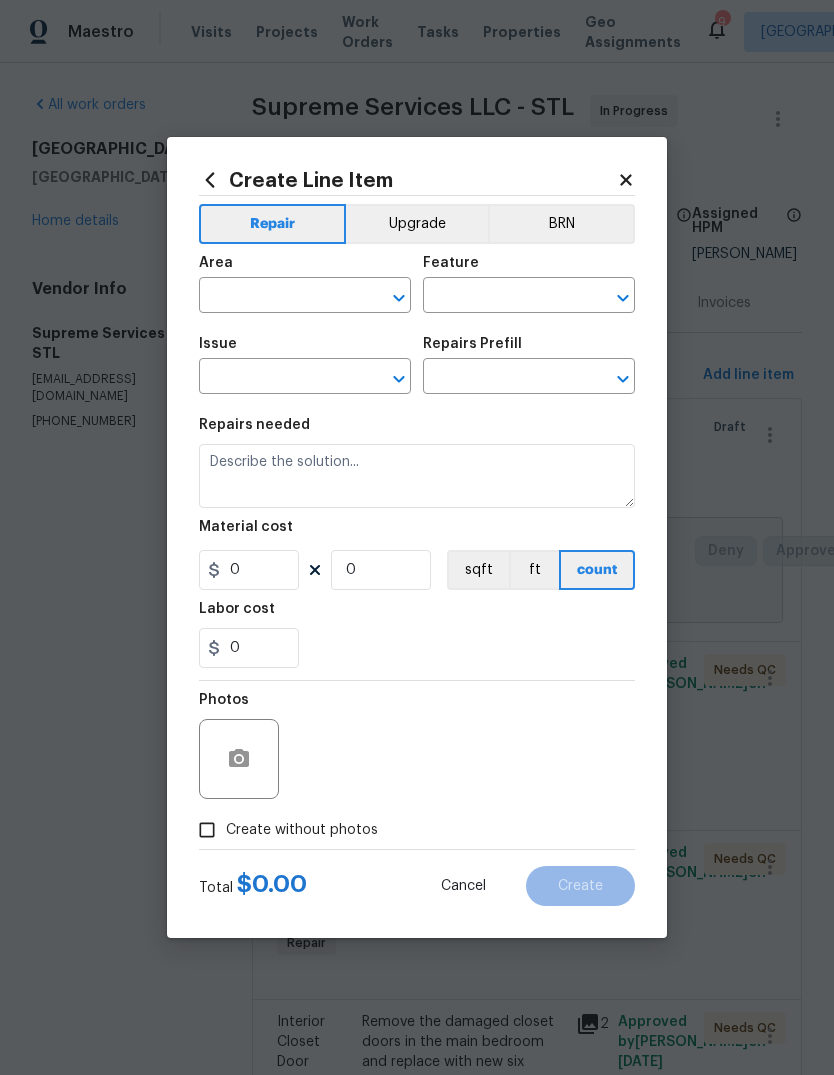 click at bounding box center [277, 297] 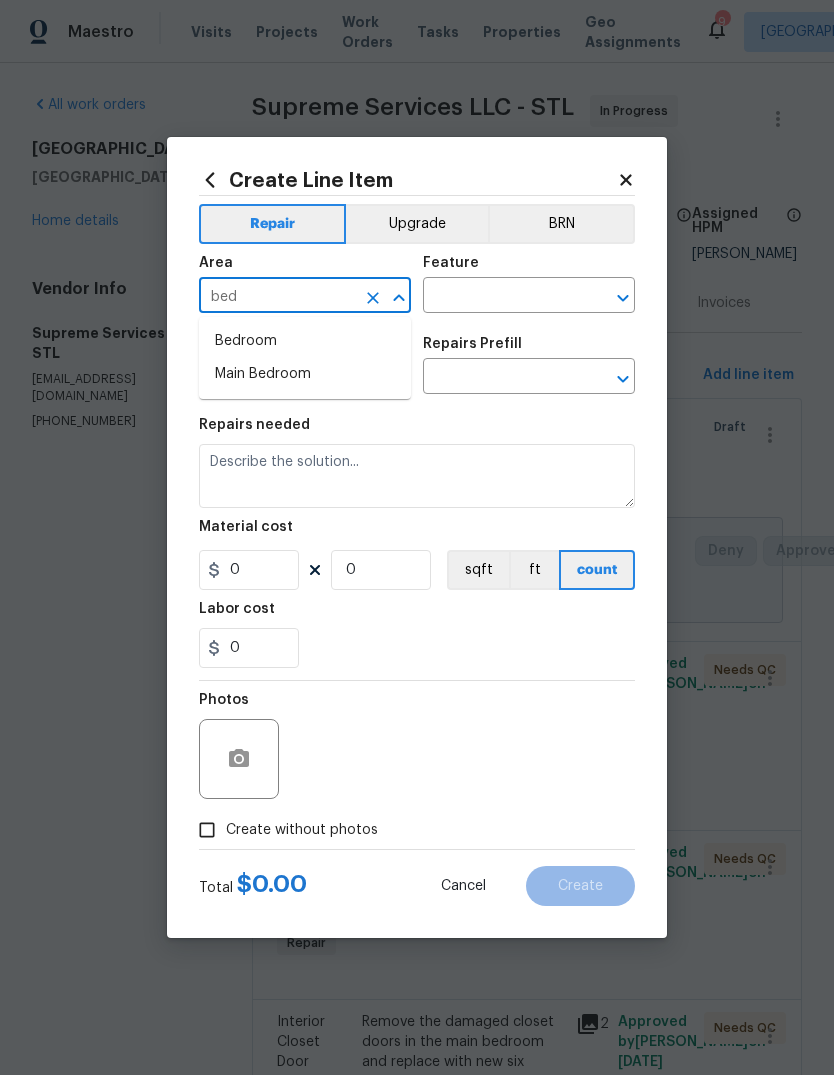 click on "Bedroom" at bounding box center [305, 341] 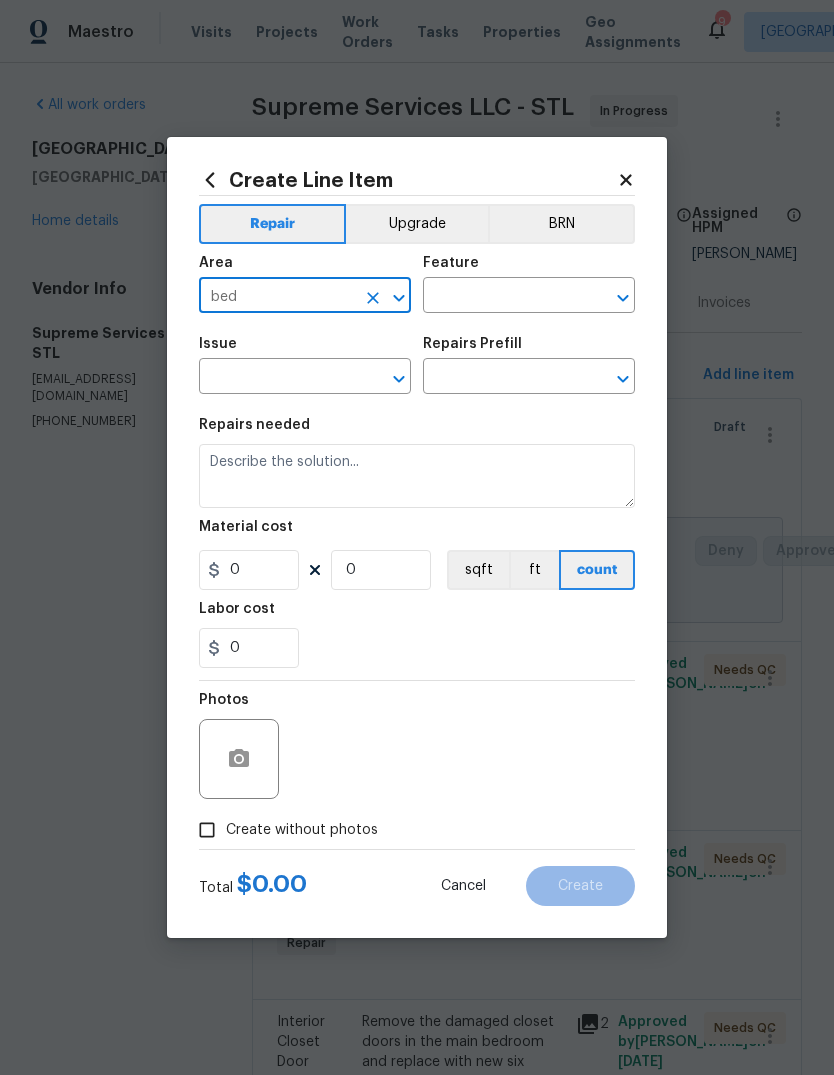 type on "Bedroom" 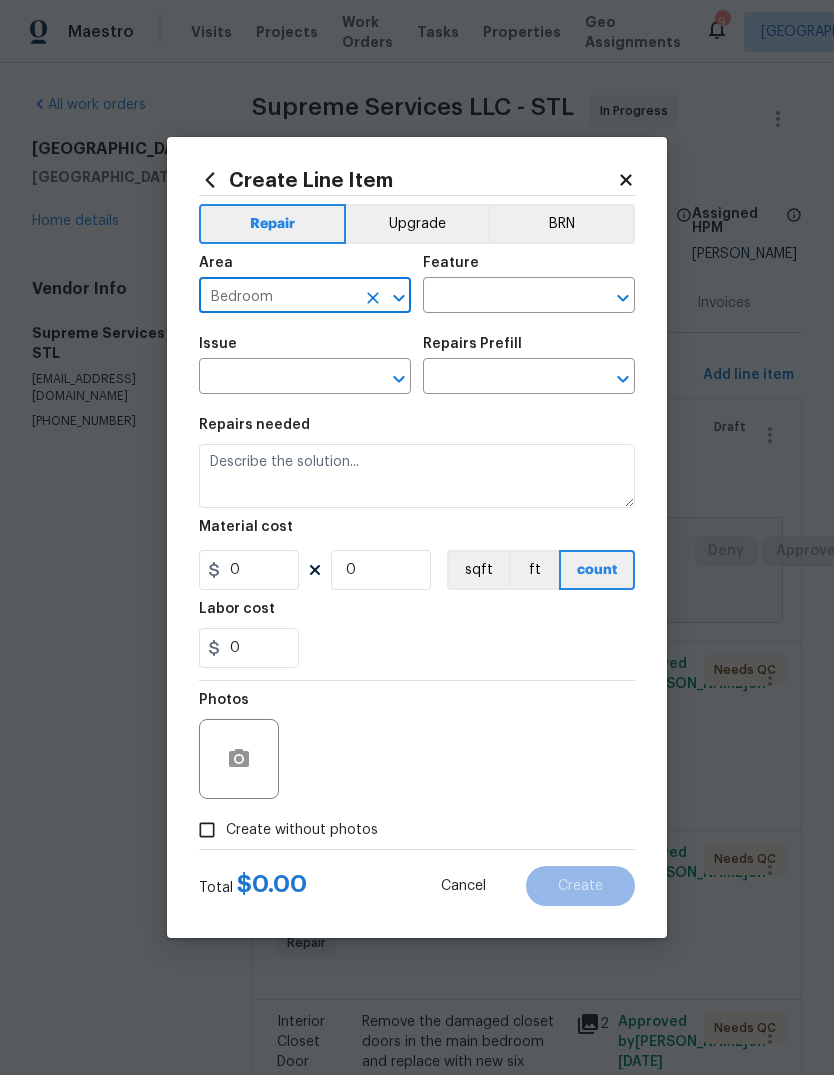 click at bounding box center [501, 297] 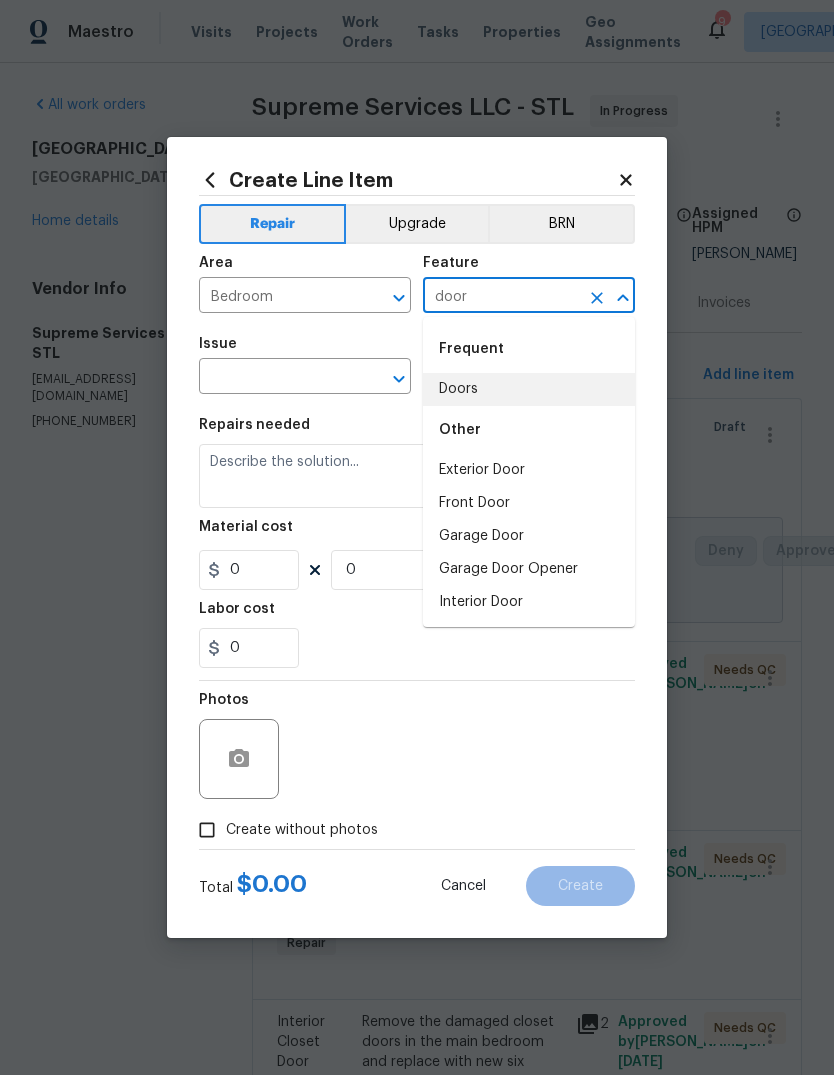 click on "Doors" at bounding box center (529, 389) 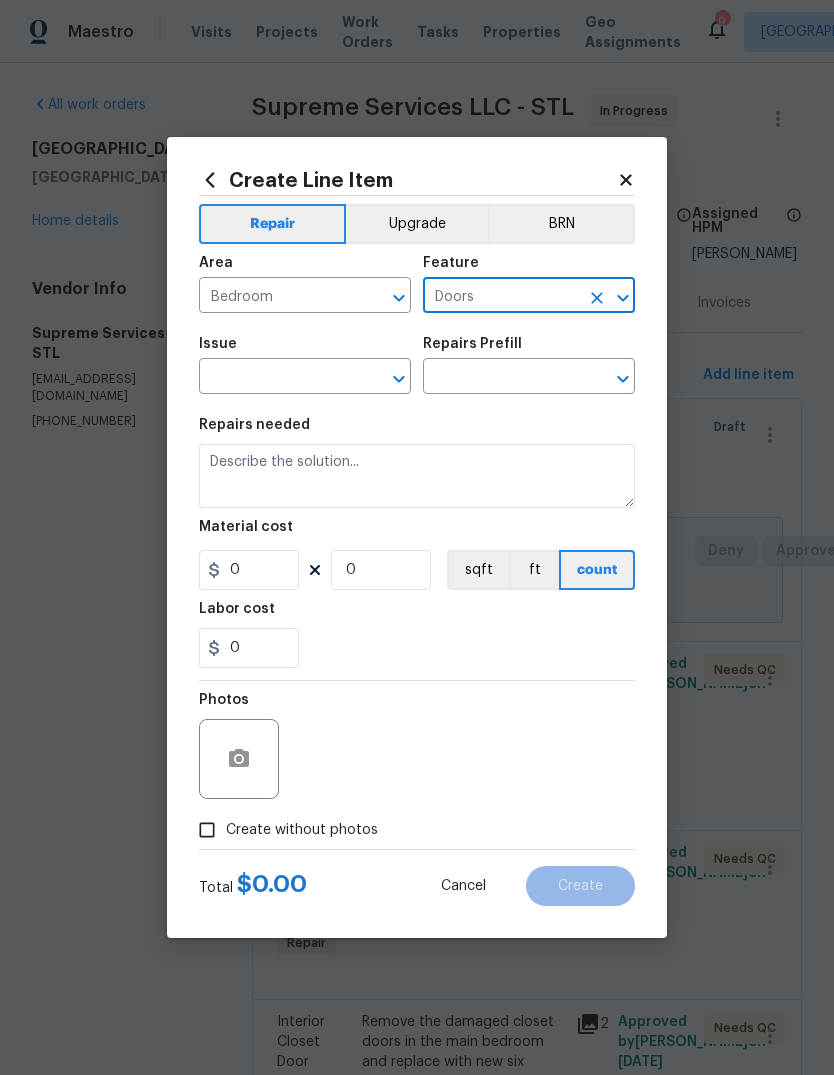 click at bounding box center (277, 378) 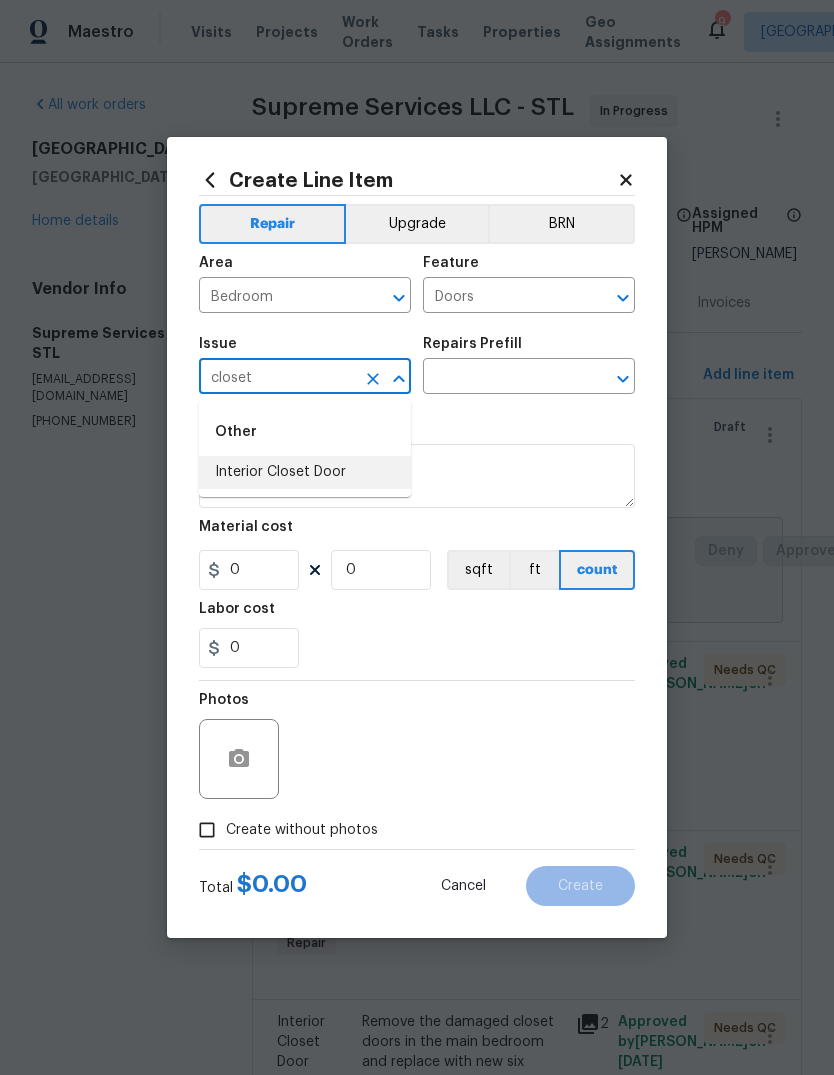 click on "Interior Closet Door" at bounding box center [305, 472] 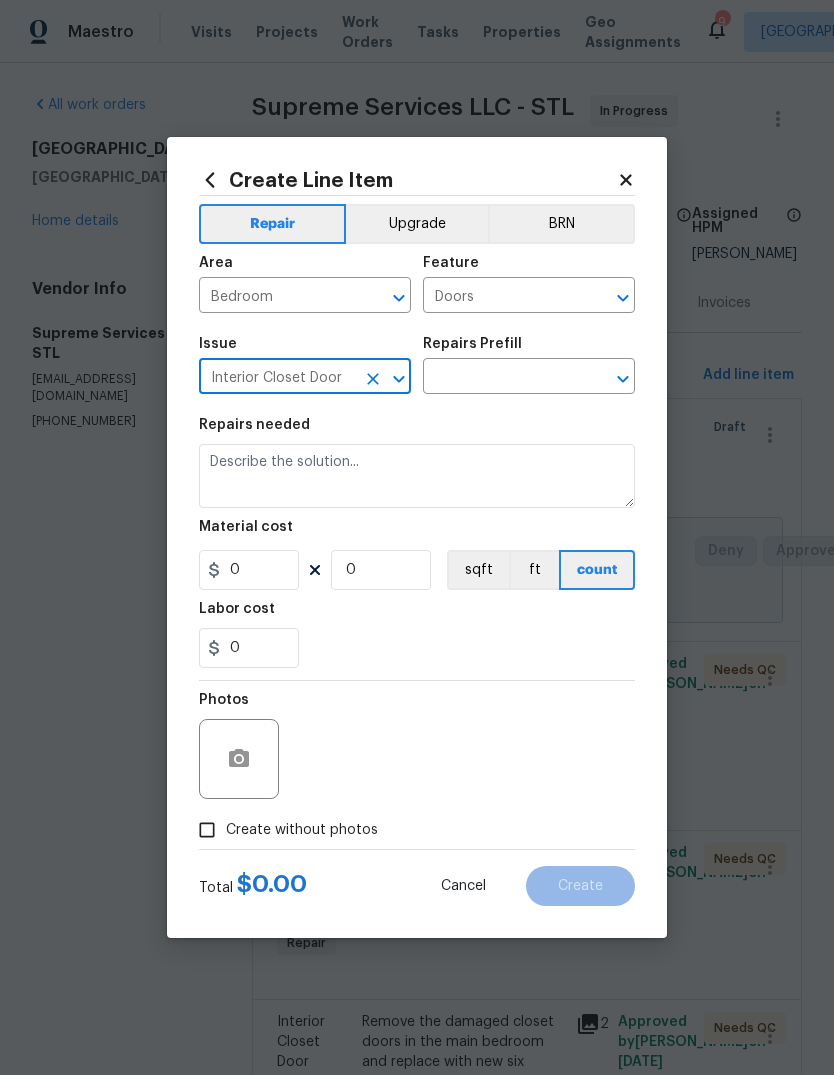 click at bounding box center (501, 378) 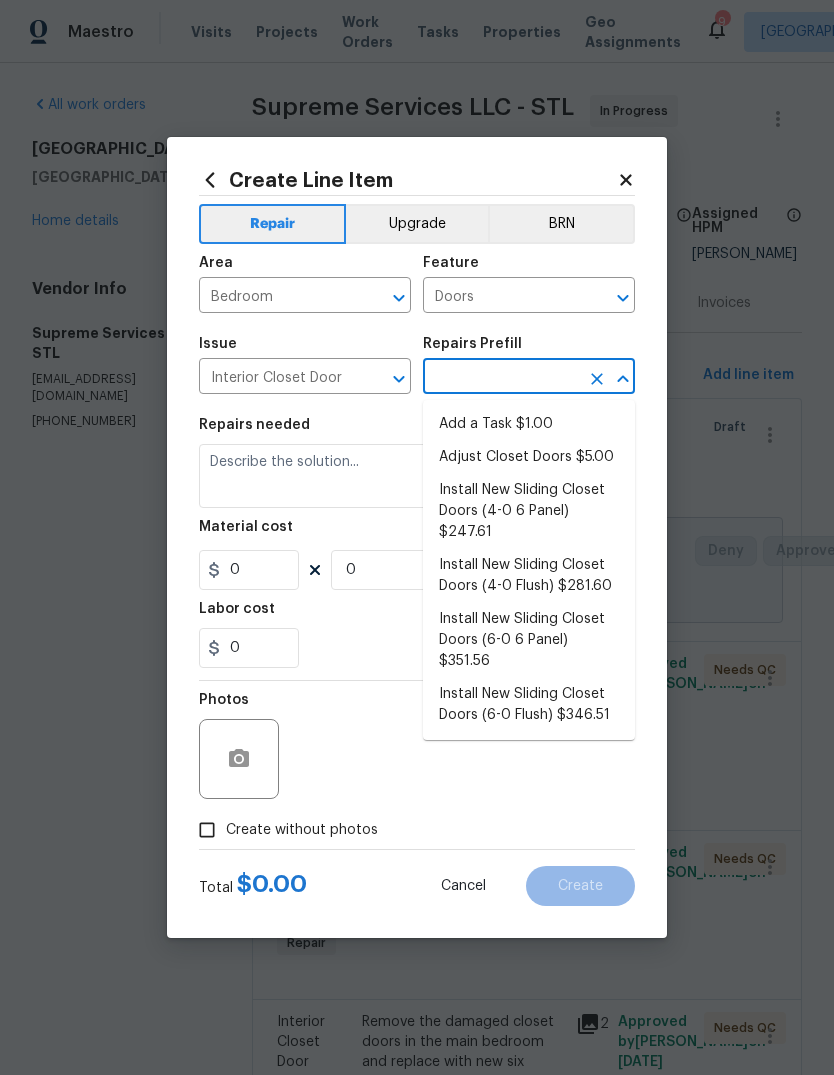click on "Add a Task $1.00" at bounding box center (529, 424) 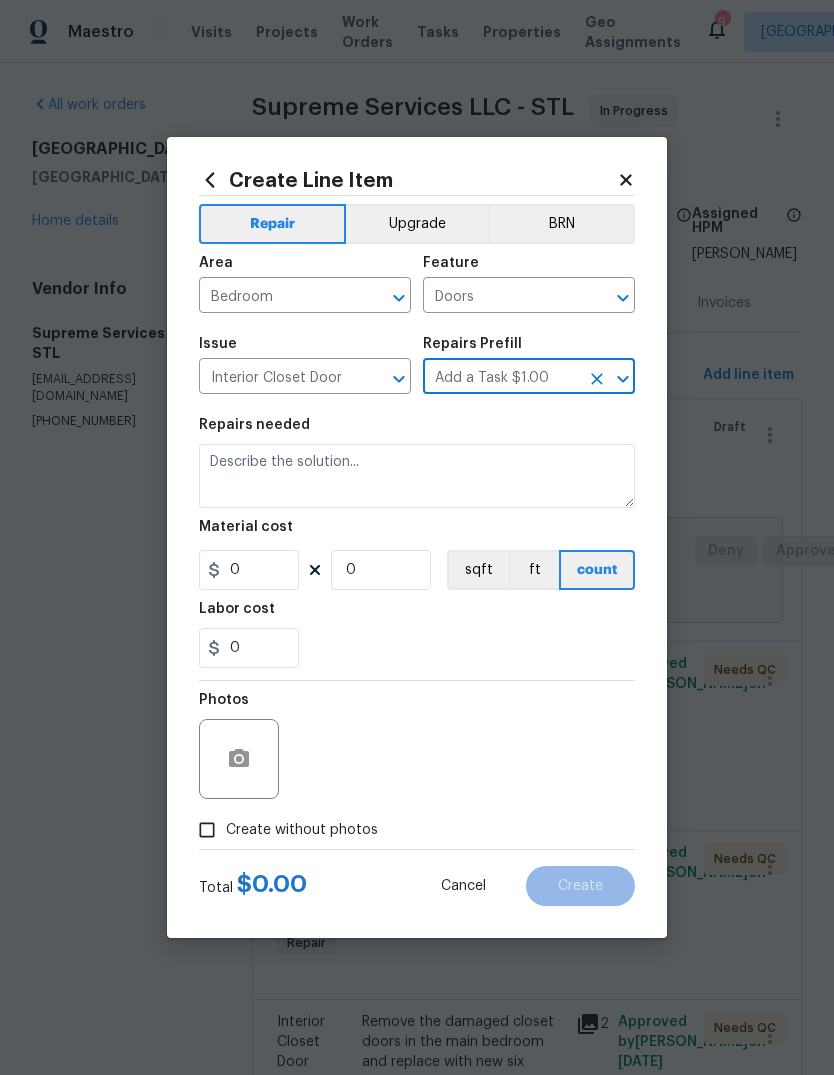 type on "Interior Door" 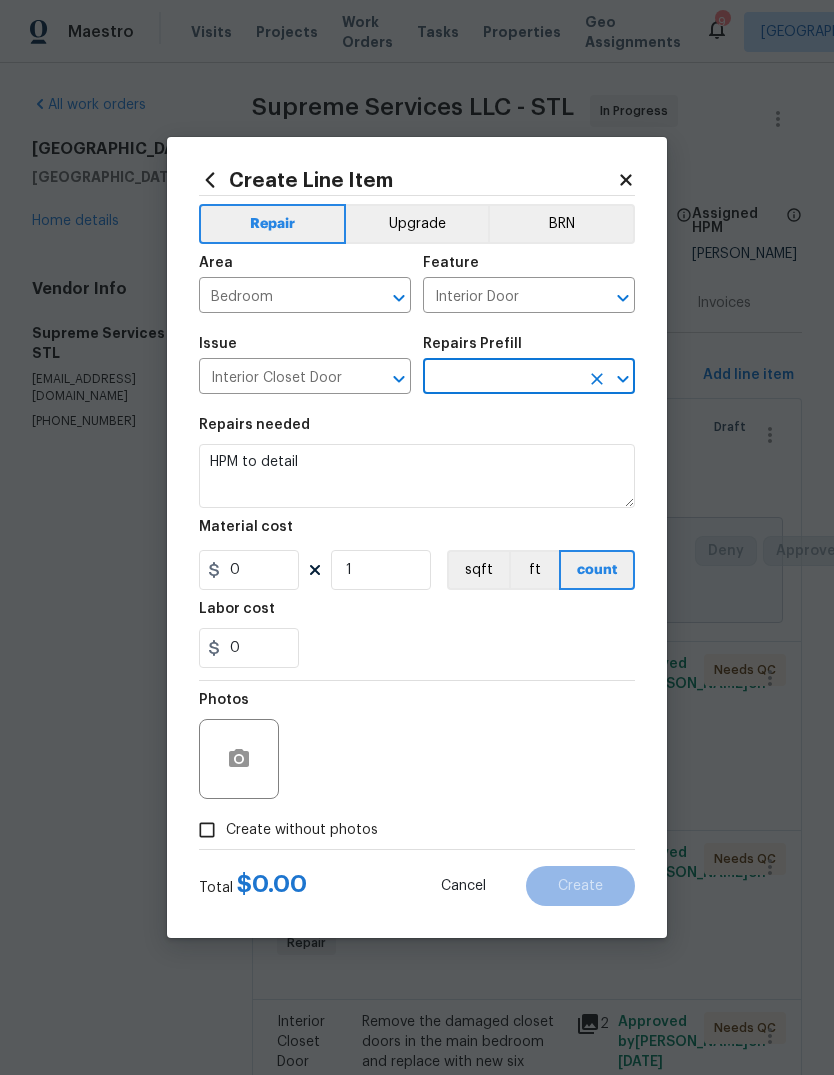type on "Add a Task $1.00" 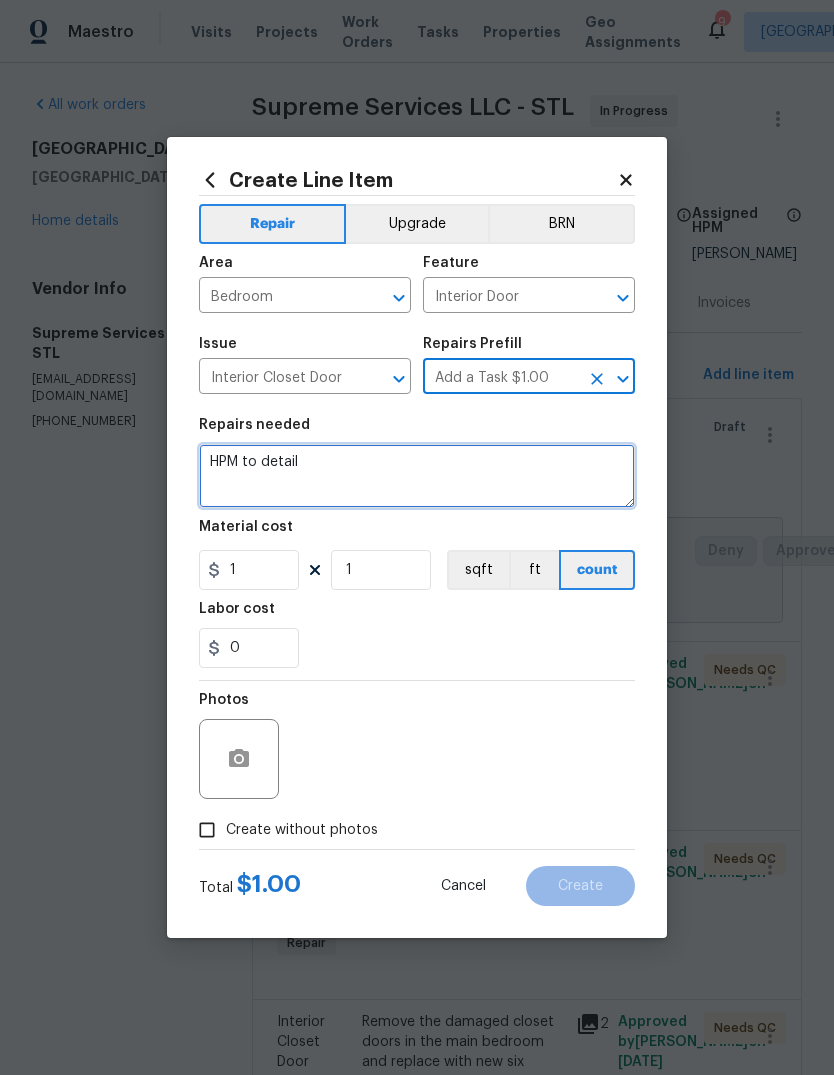click on "HPM to detail" at bounding box center [417, 476] 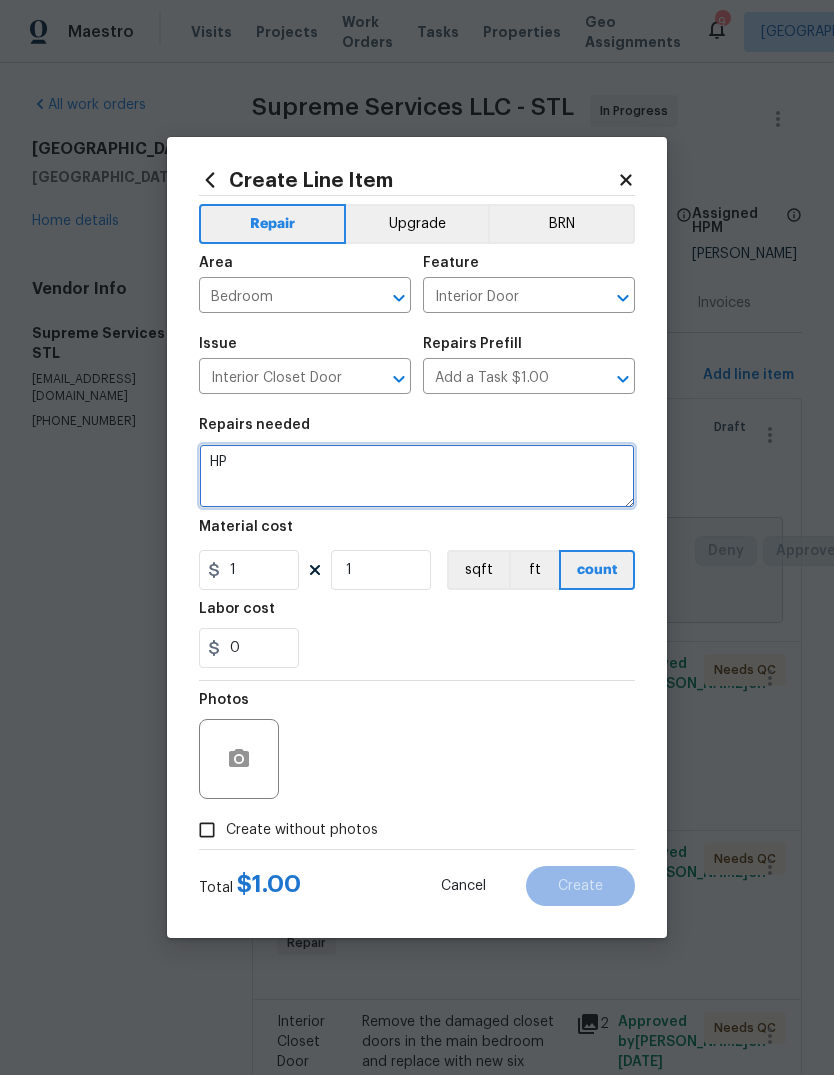 type on "H" 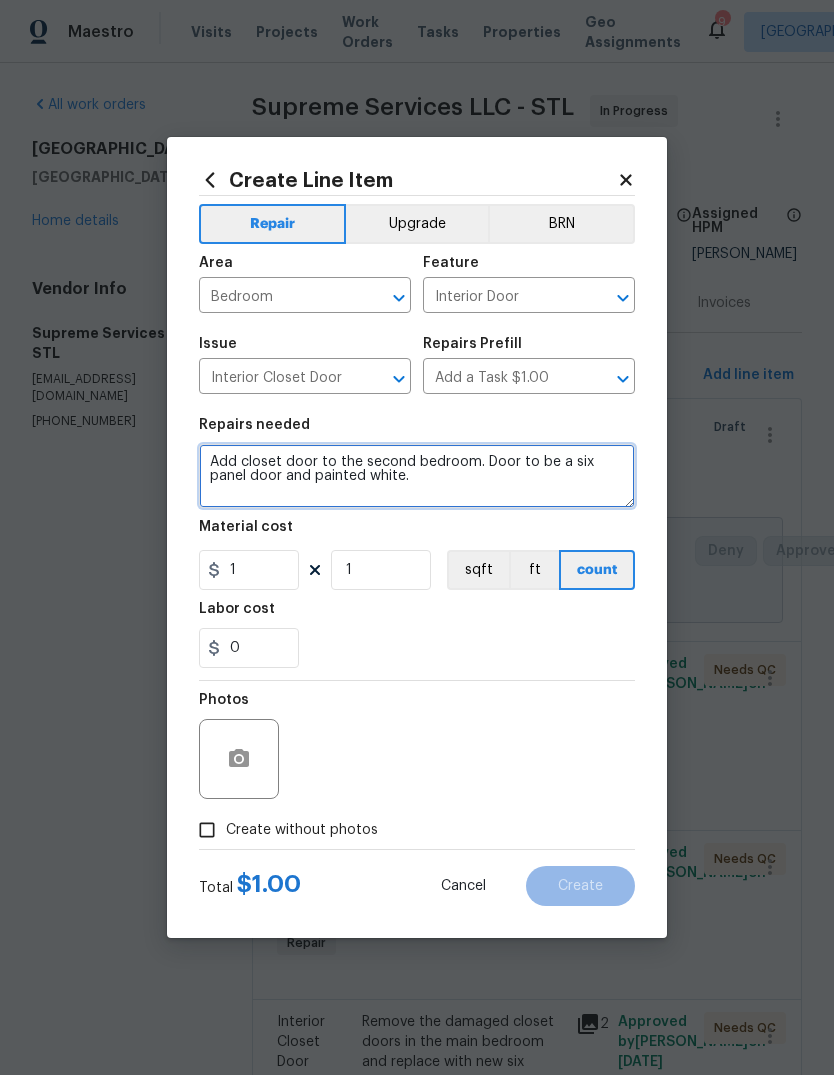 type on "Add closet door to the second bedroom. Door to be a six panel door and painted white." 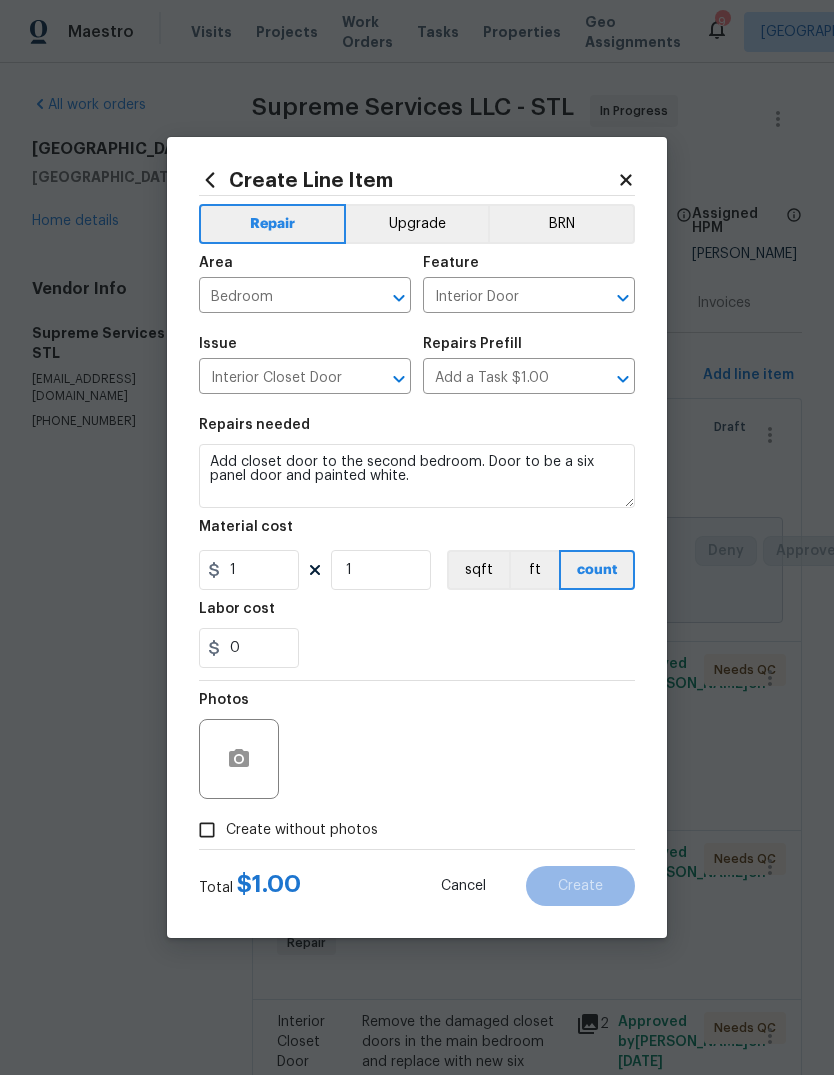 click on "0" at bounding box center [417, 648] 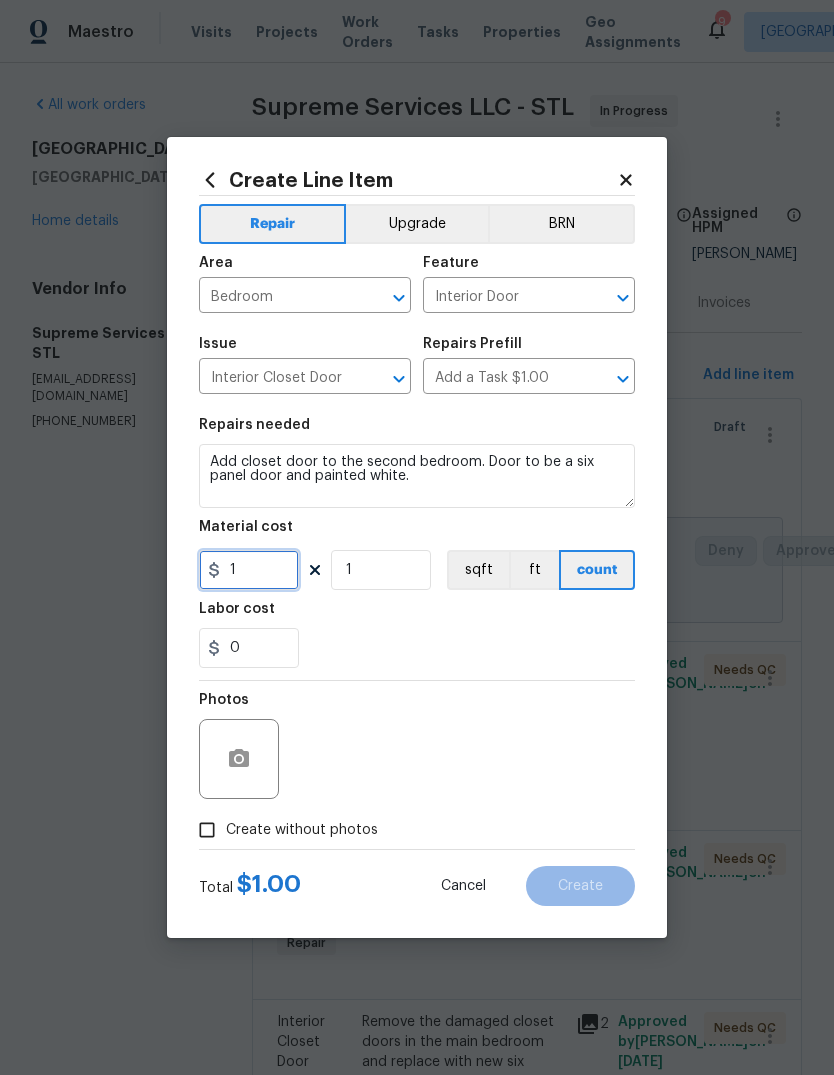click on "1" at bounding box center (249, 570) 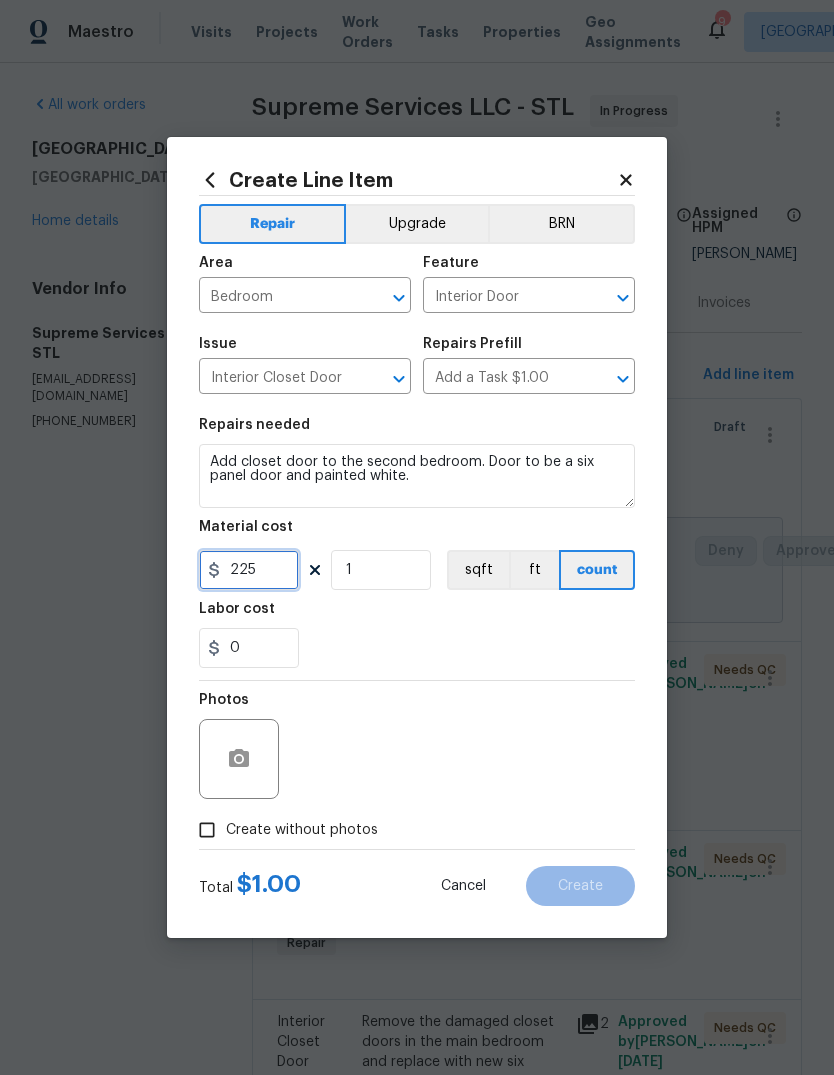 type on "225" 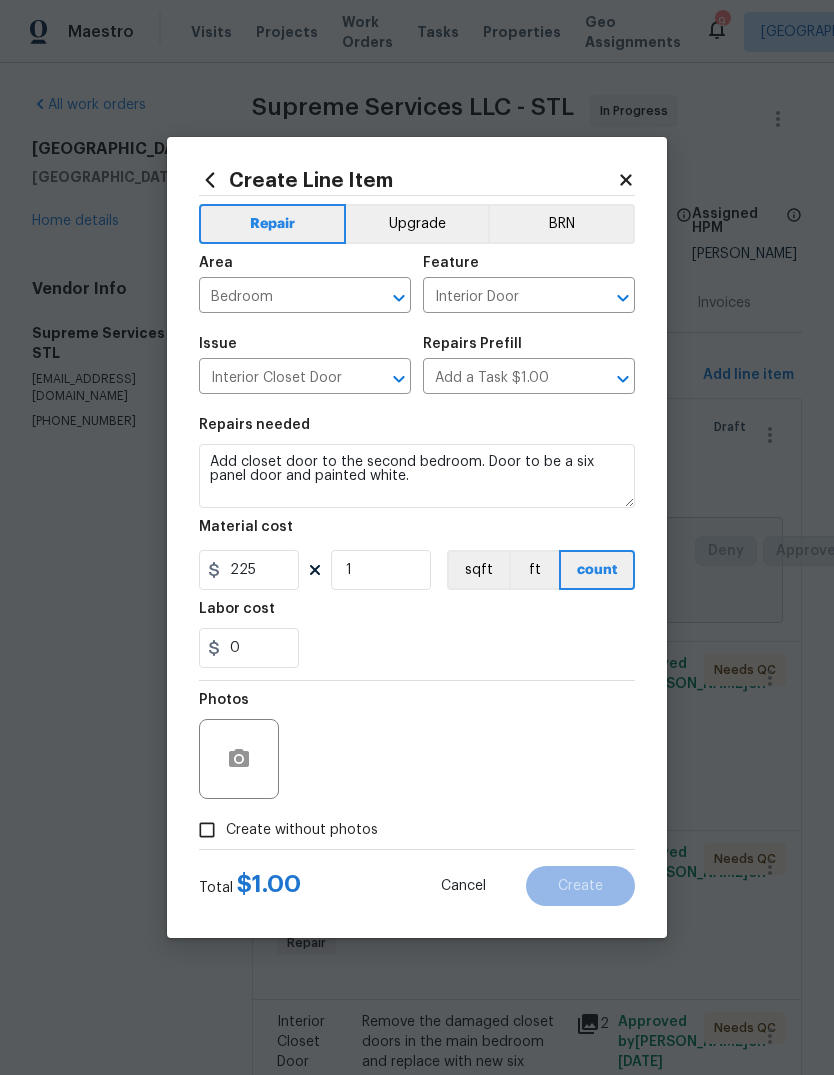 click on "0" at bounding box center (417, 648) 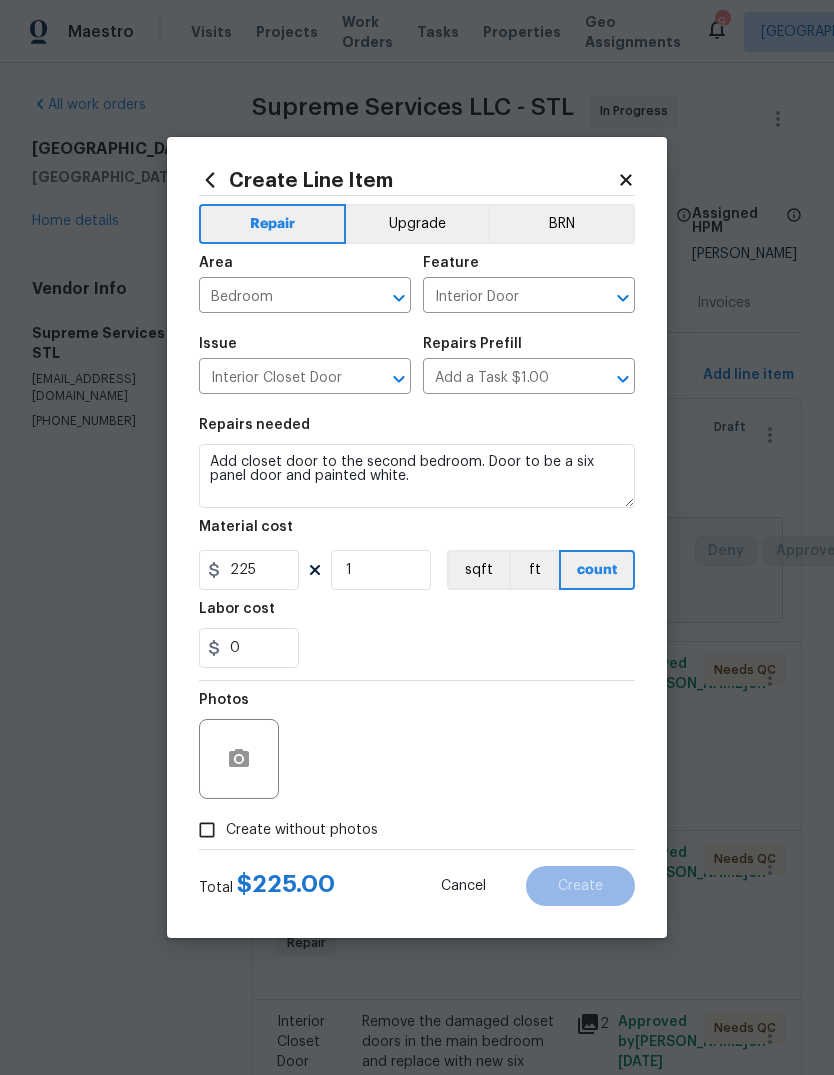 click on "Create without photos" at bounding box center [302, 830] 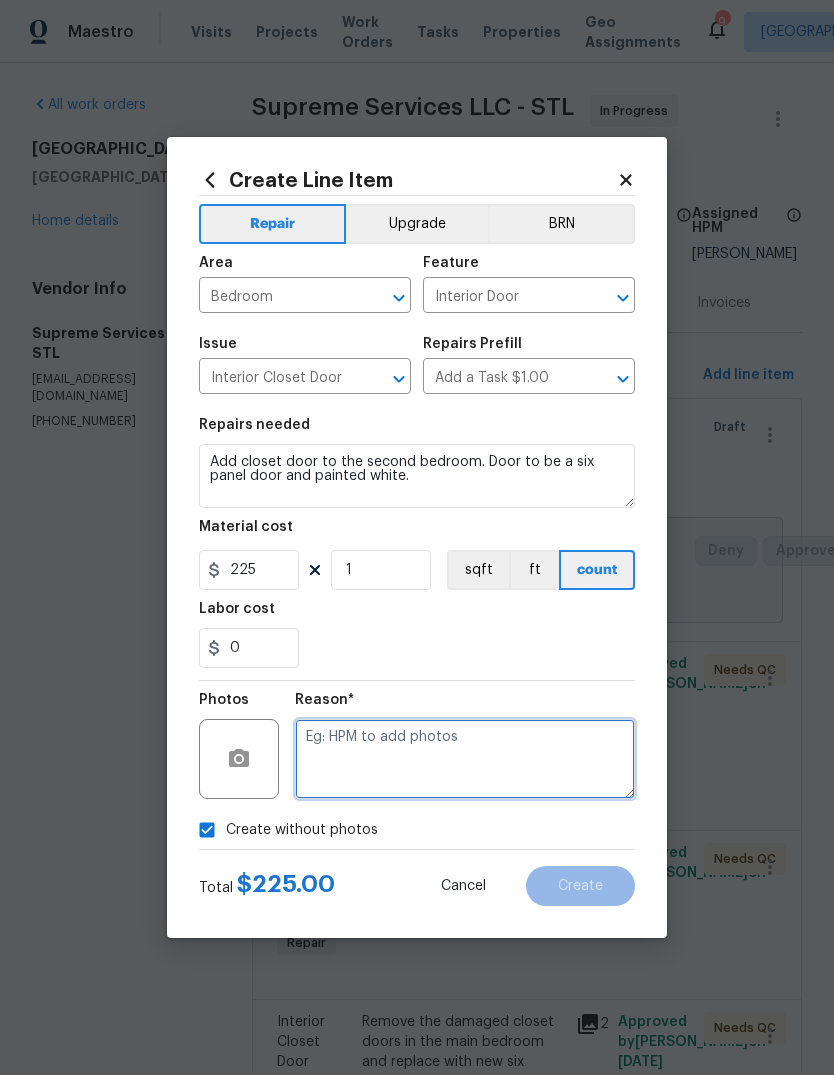 click at bounding box center [465, 759] 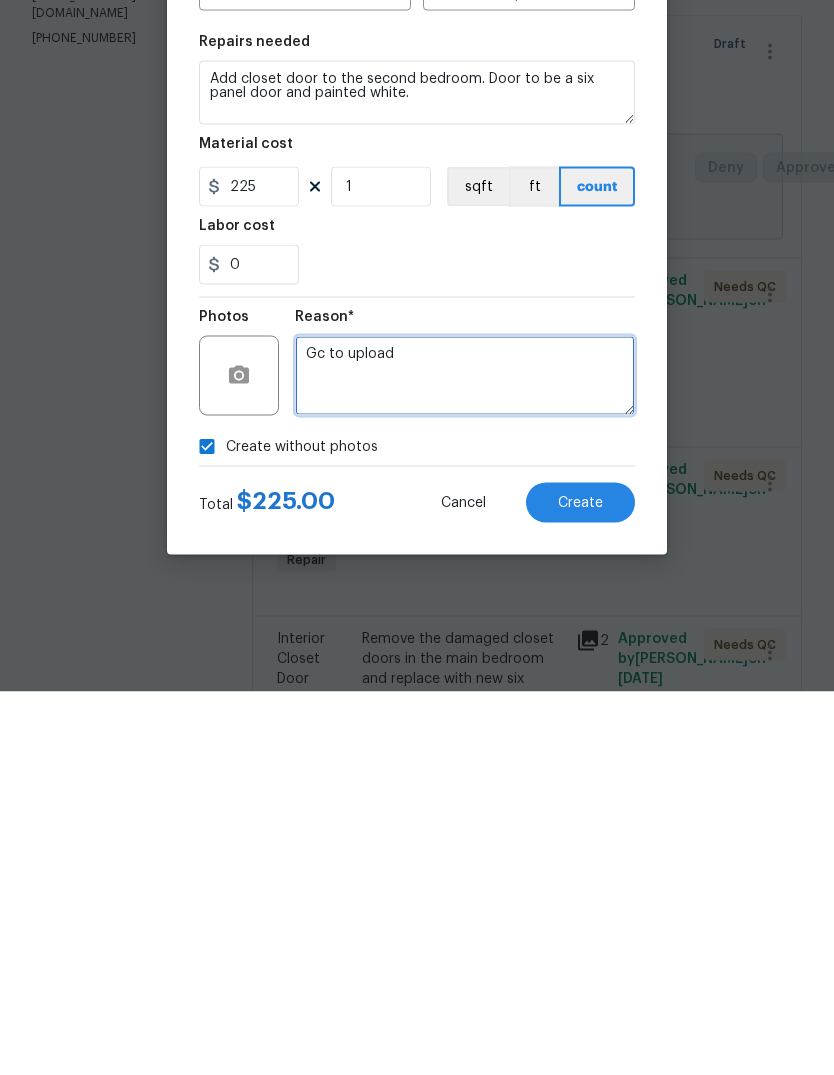 type on "Gc to upload" 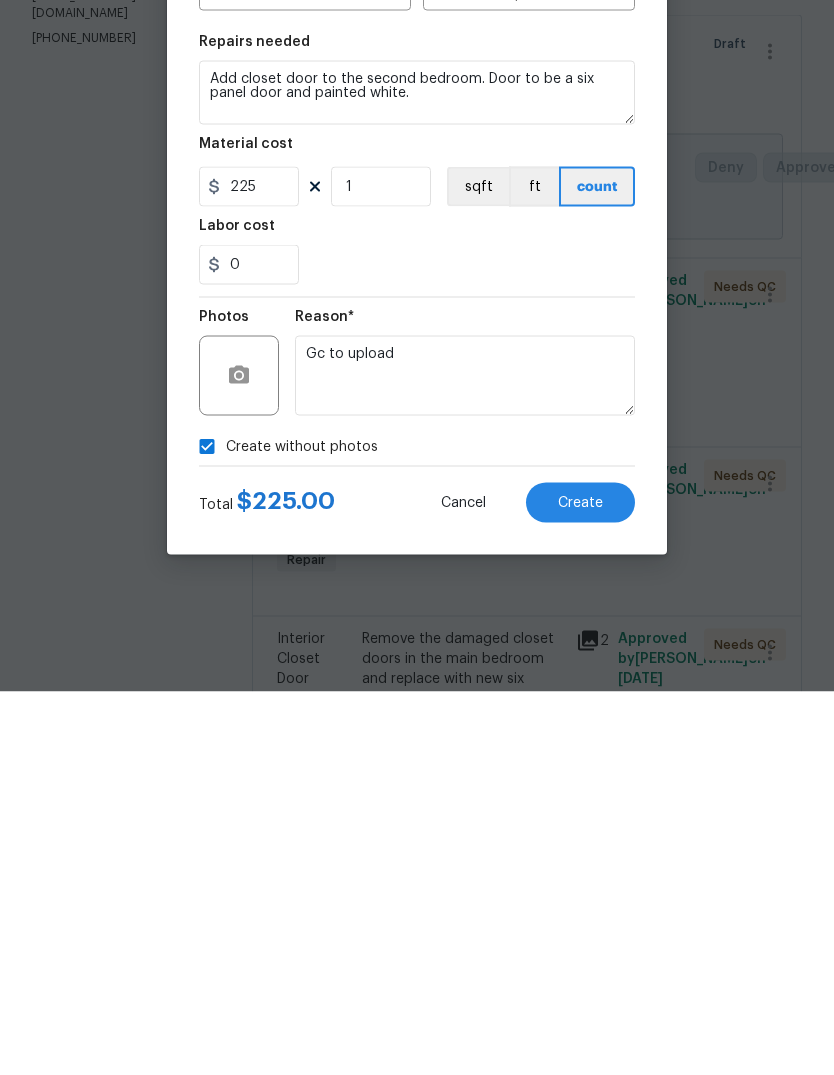 click on "Create" at bounding box center [580, 886] 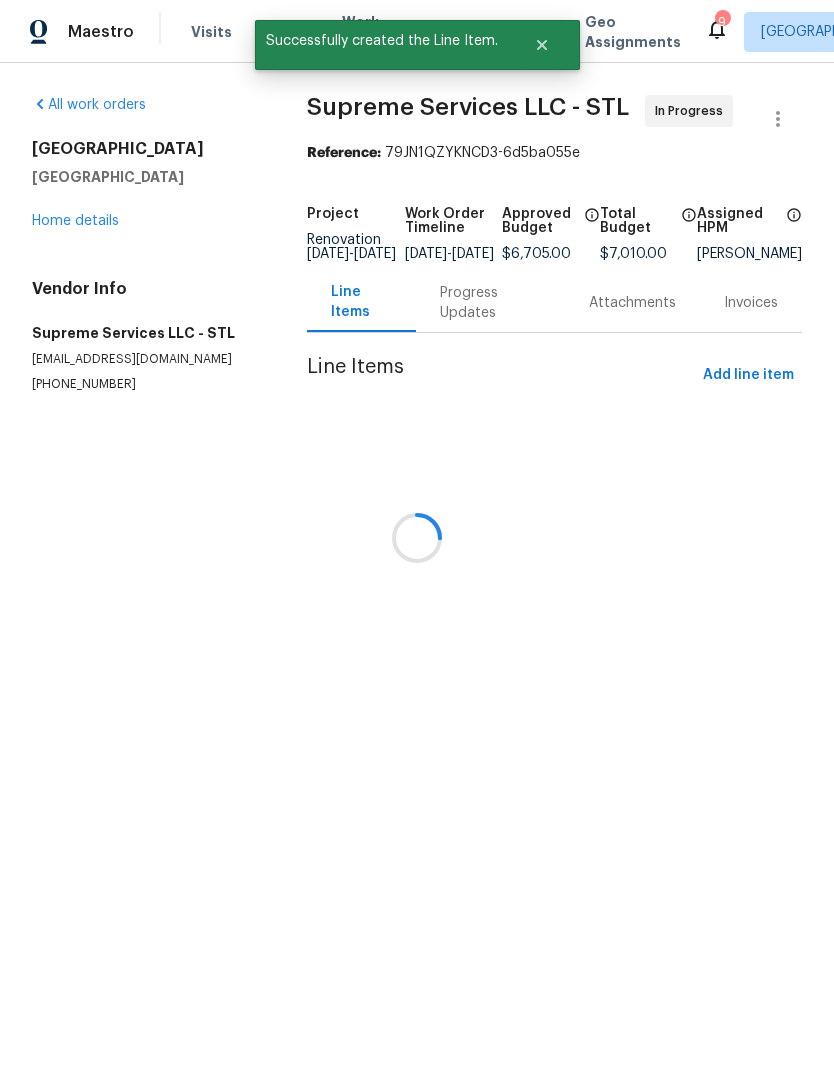 scroll, scrollTop: 0, scrollLeft: 0, axis: both 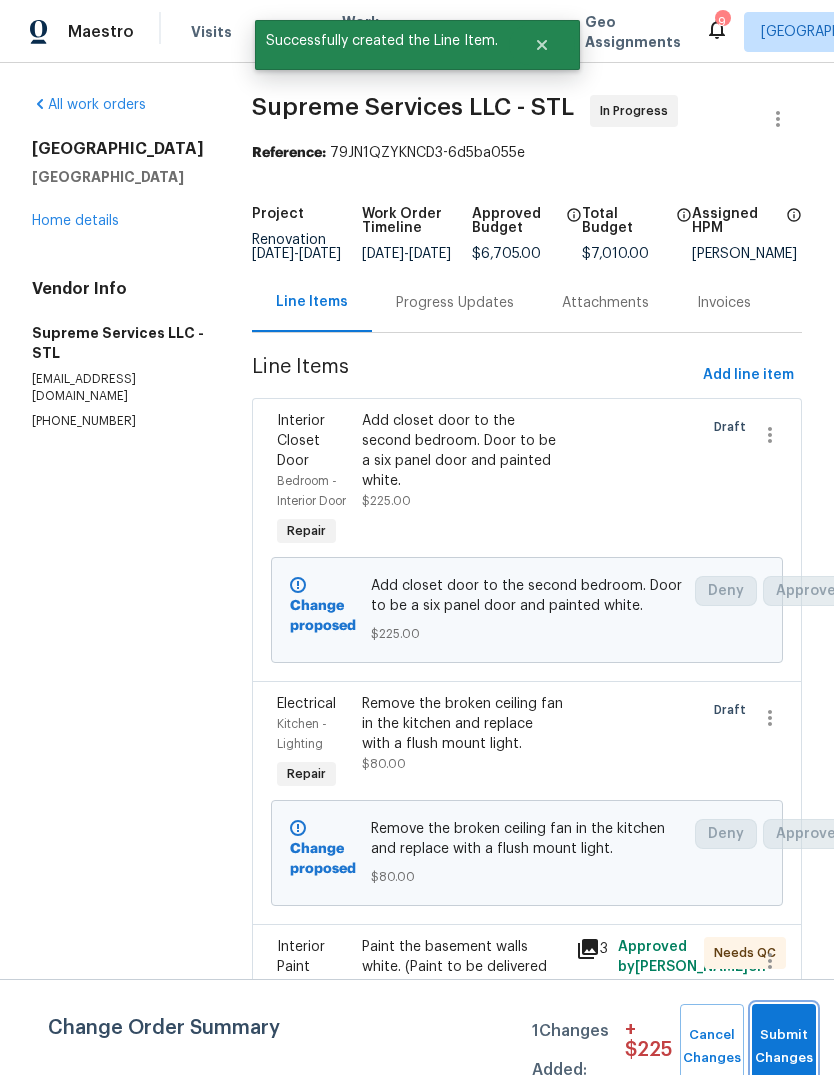 click on "Submit Changes" at bounding box center (784, 1047) 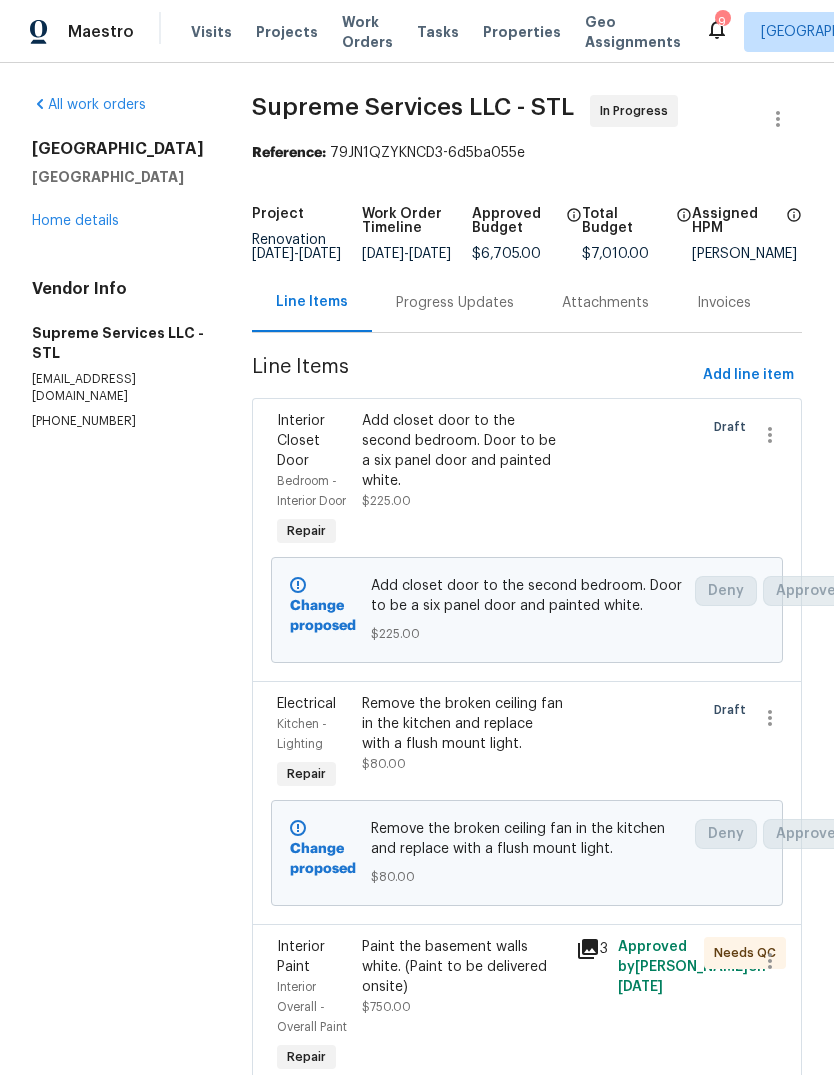 scroll, scrollTop: 0, scrollLeft: 0, axis: both 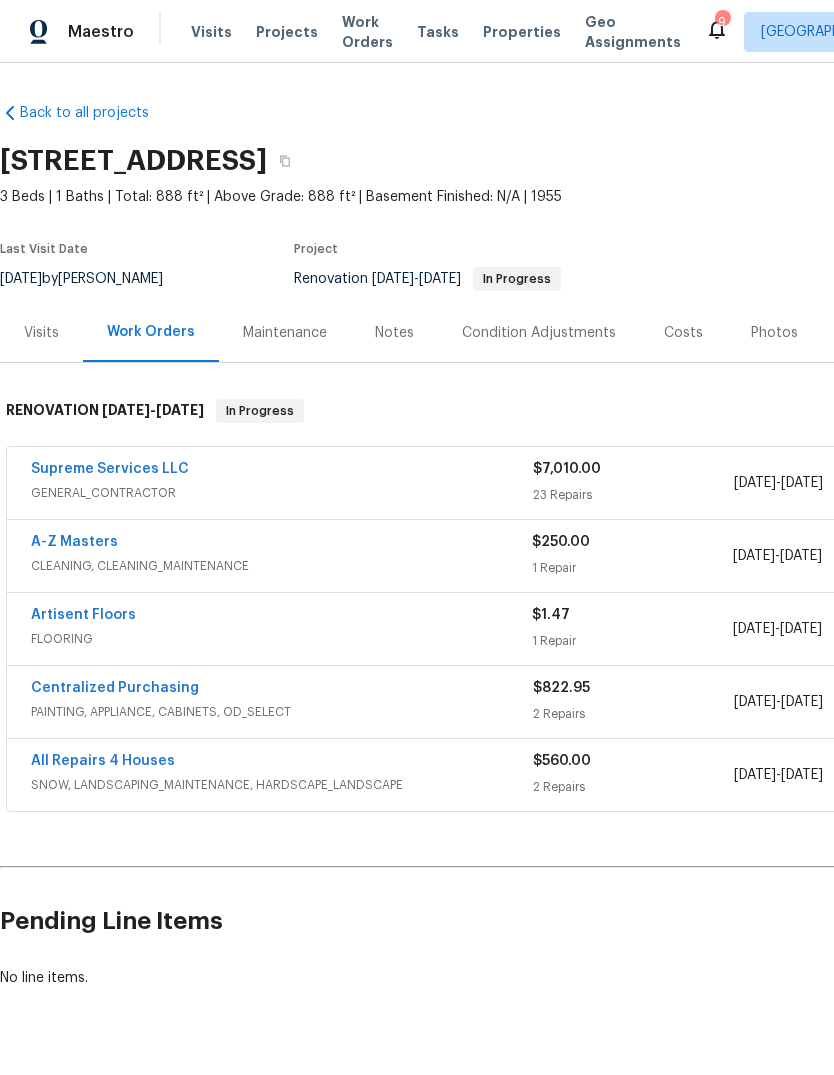 click on "Notes" at bounding box center (394, 333) 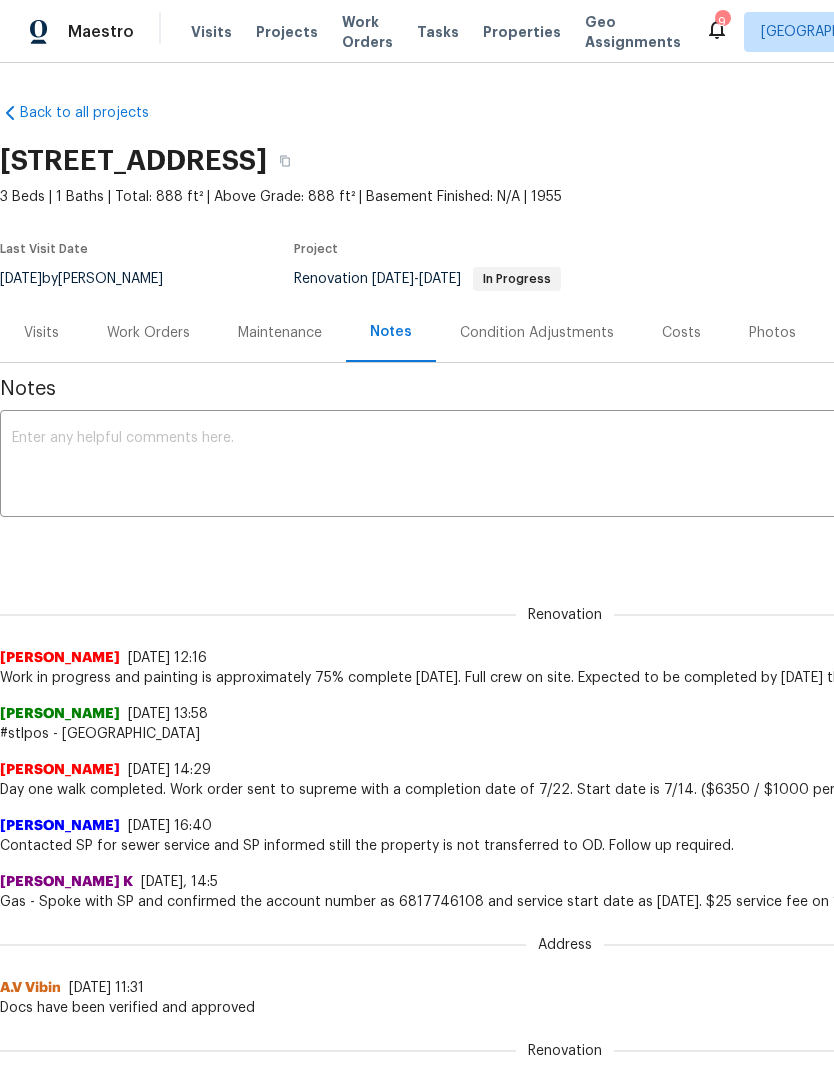 scroll, scrollTop: 0, scrollLeft: 0, axis: both 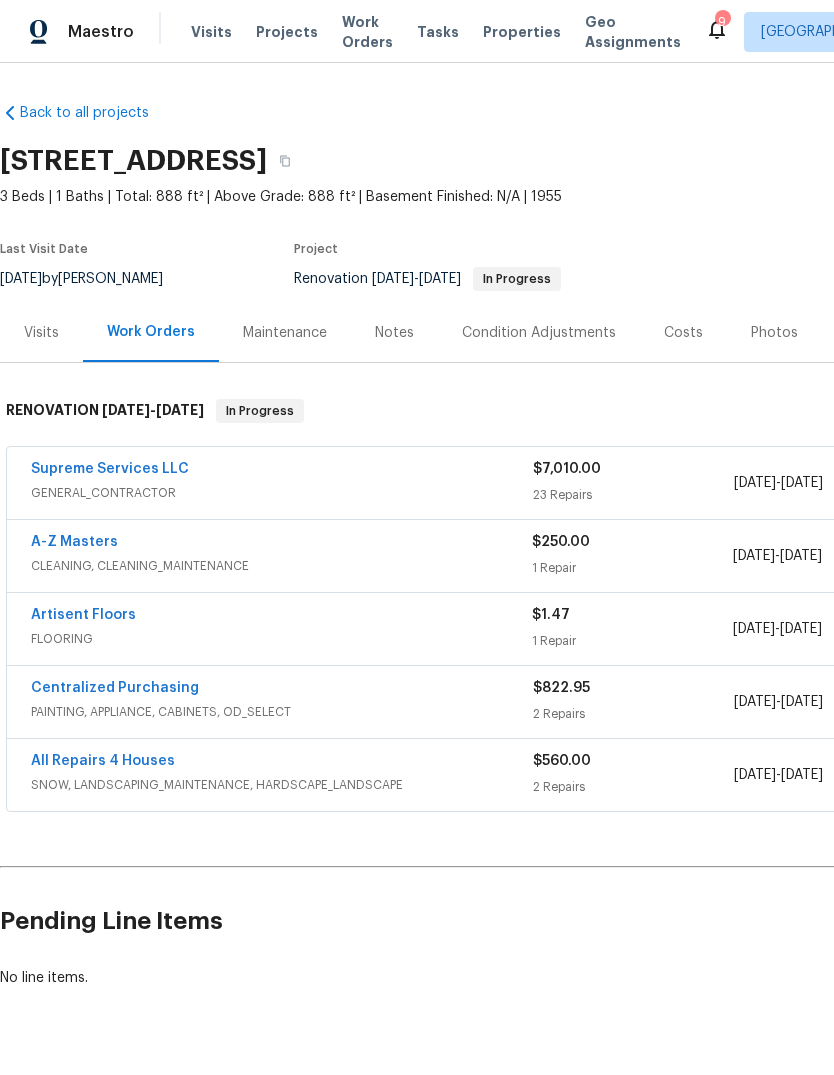 click on "Artisent Floors" at bounding box center (83, 615) 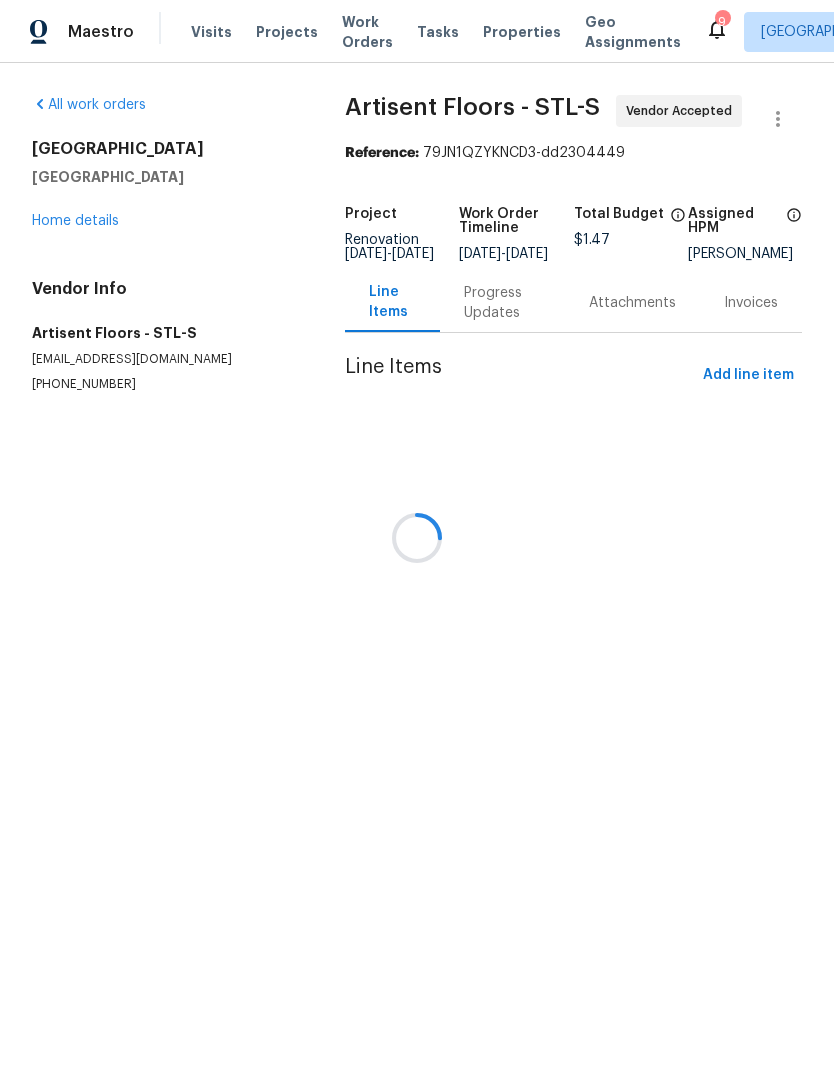 click at bounding box center [417, 537] 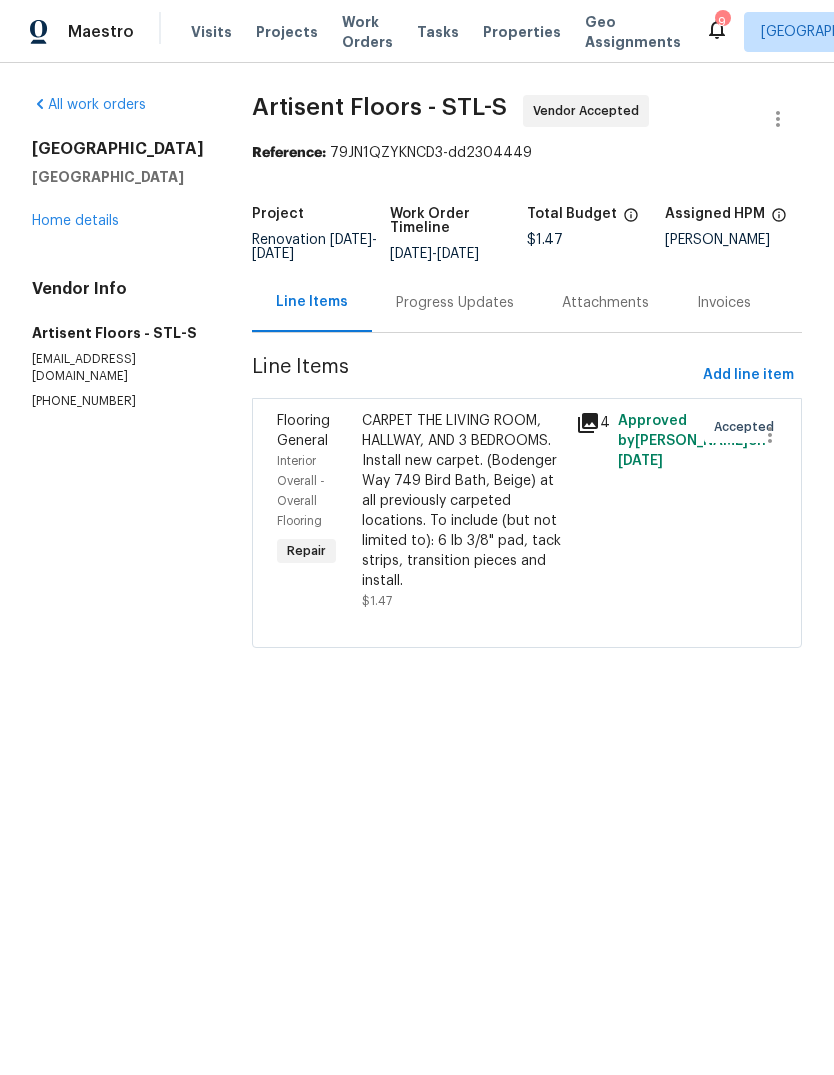 click on "Progress Updates" at bounding box center (455, 303) 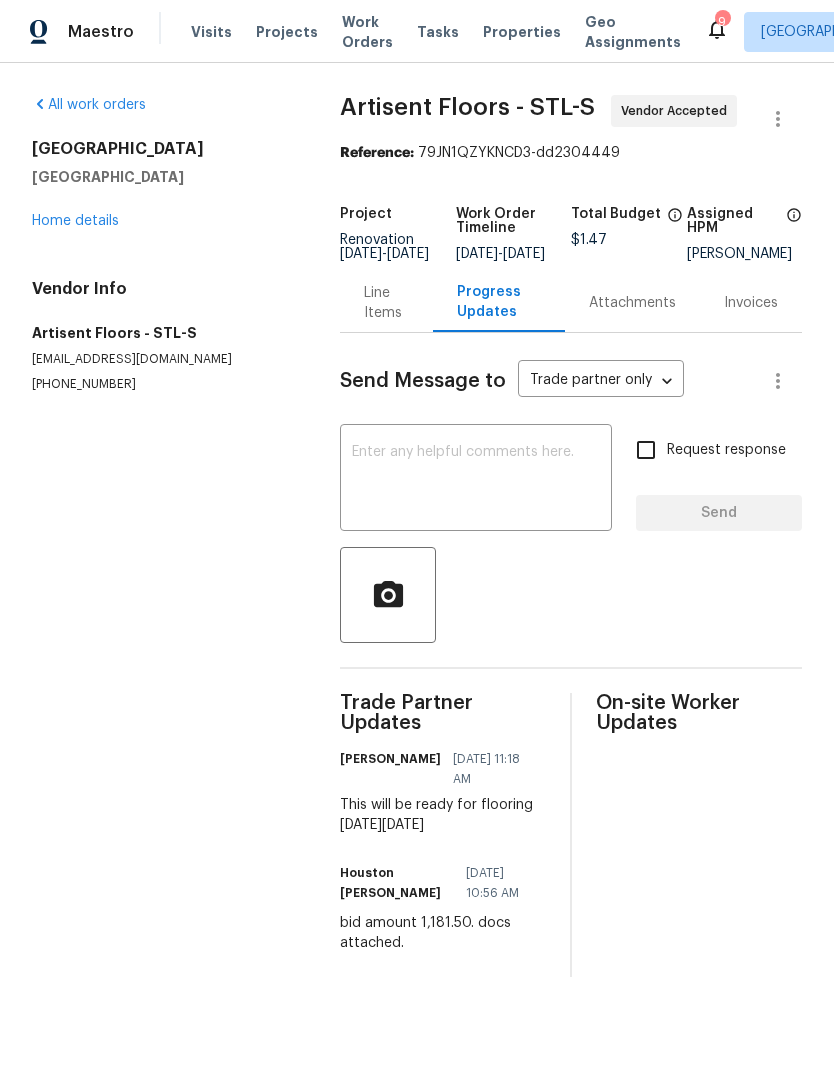 click on "Home details" at bounding box center (75, 221) 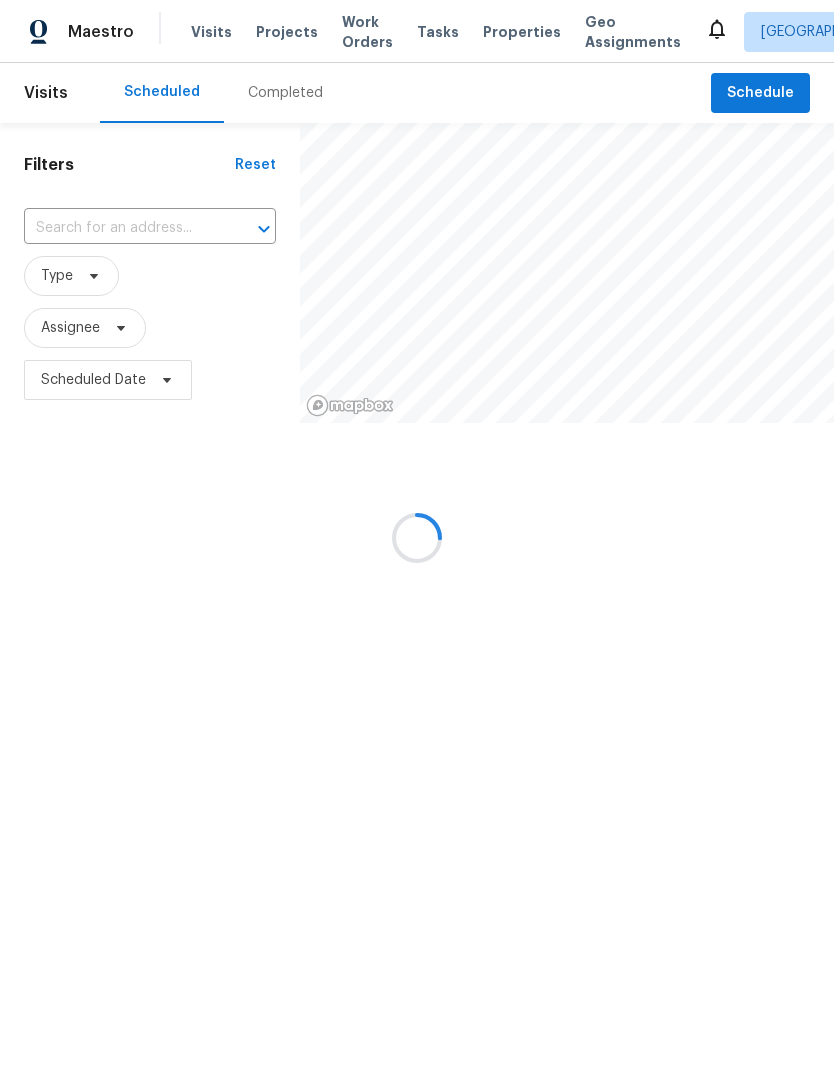 scroll, scrollTop: 0, scrollLeft: 0, axis: both 